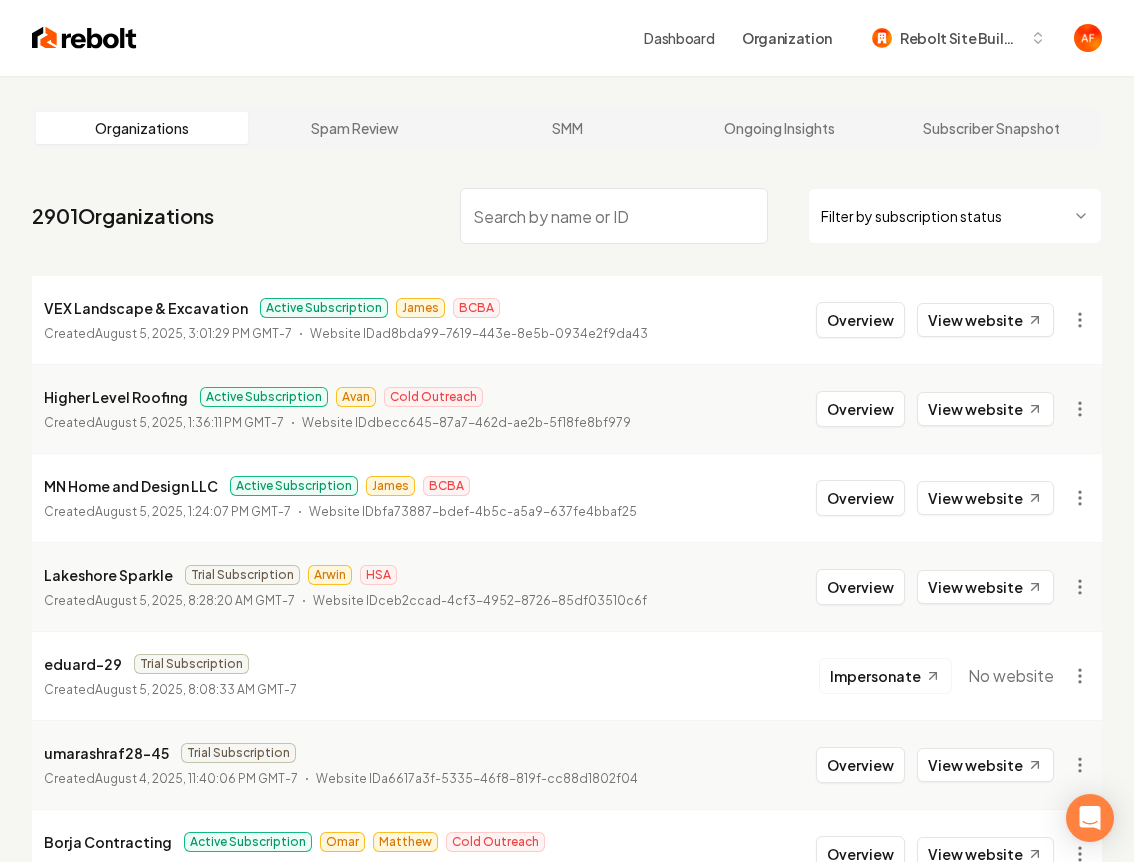 scroll, scrollTop: 0, scrollLeft: 0, axis: both 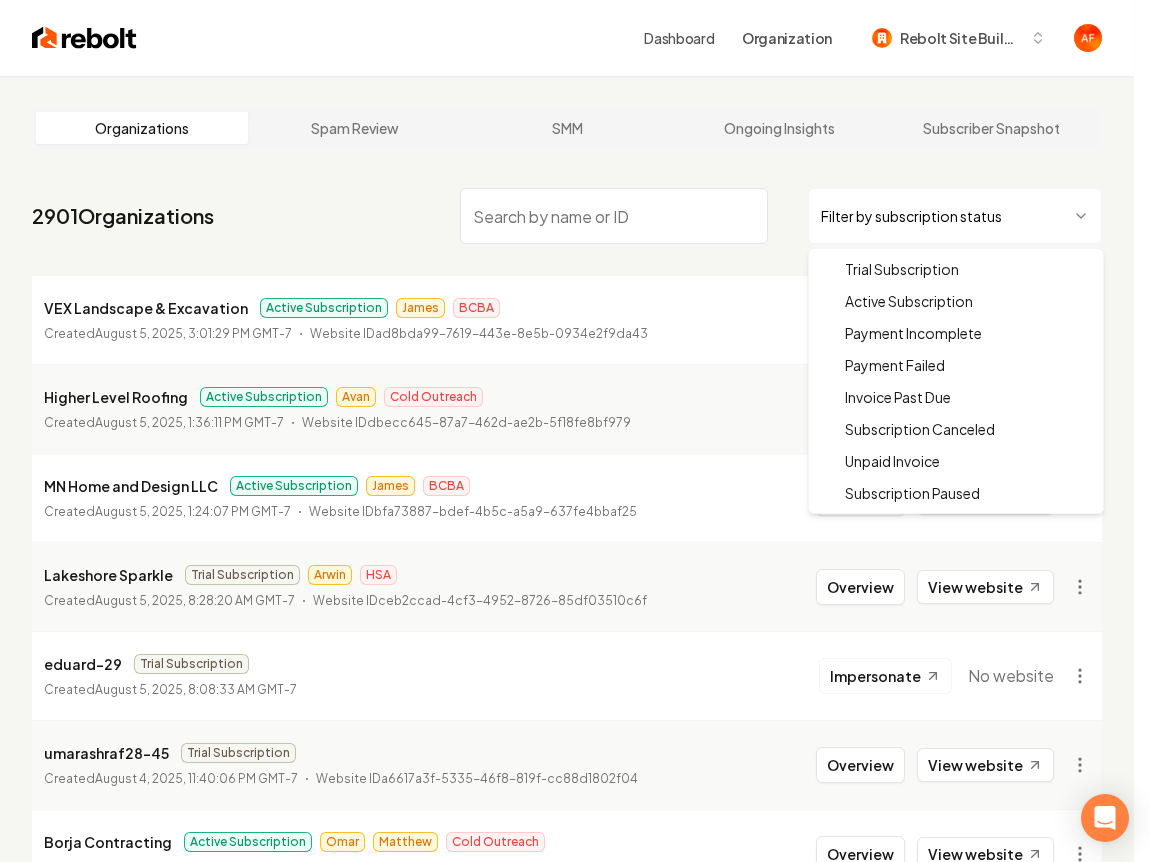click on "Dashboard Organization Rebolt Site Builder Organizations Spam Review SMM Ongoing Insights Subscriber Snapshot 2901  Organizations Filter by subscription status VEX Landscape & Excavation Active Subscription James BCBA Created  August 5, 2025, 3:01:29 PM GMT-7   Website ID  ad8bda99-7619-443e-8e5b-0934e2f9da43 Overview View website Higher Level Roofing Active Subscription Avan Cold Outreach Created  August 5, 2025, 1:36:11 PM GMT-7   Website ID  dbecc645-87a7-462d-ae2b-5f18fe8bf979 Overview View website MN Home and Design LLC Active Subscription James BCBA Created  August 5, 2025, 1:24:07 PM GMT-7   Website ID  bfa73887-bdef-4b5c-a5a9-637fe4bbaf25 Overview View website Lakeshore Sparkle Trial Subscription Arwin HSA Created  August 5, 2025, 8:28:20 AM GMT-7   Website ID  ceb2ccad-4cf3-4952-8726-85df03510c6f Overview View website eduard-29 Trial Subscription Created  August 5, 2025, 8:08:33 AM GMT-7 Impersonate No website umarashraf28-45 Trial Subscription Created  August 4, 2025, 11:40:06 PM GMT-7   Omar" at bounding box center (574, 431) 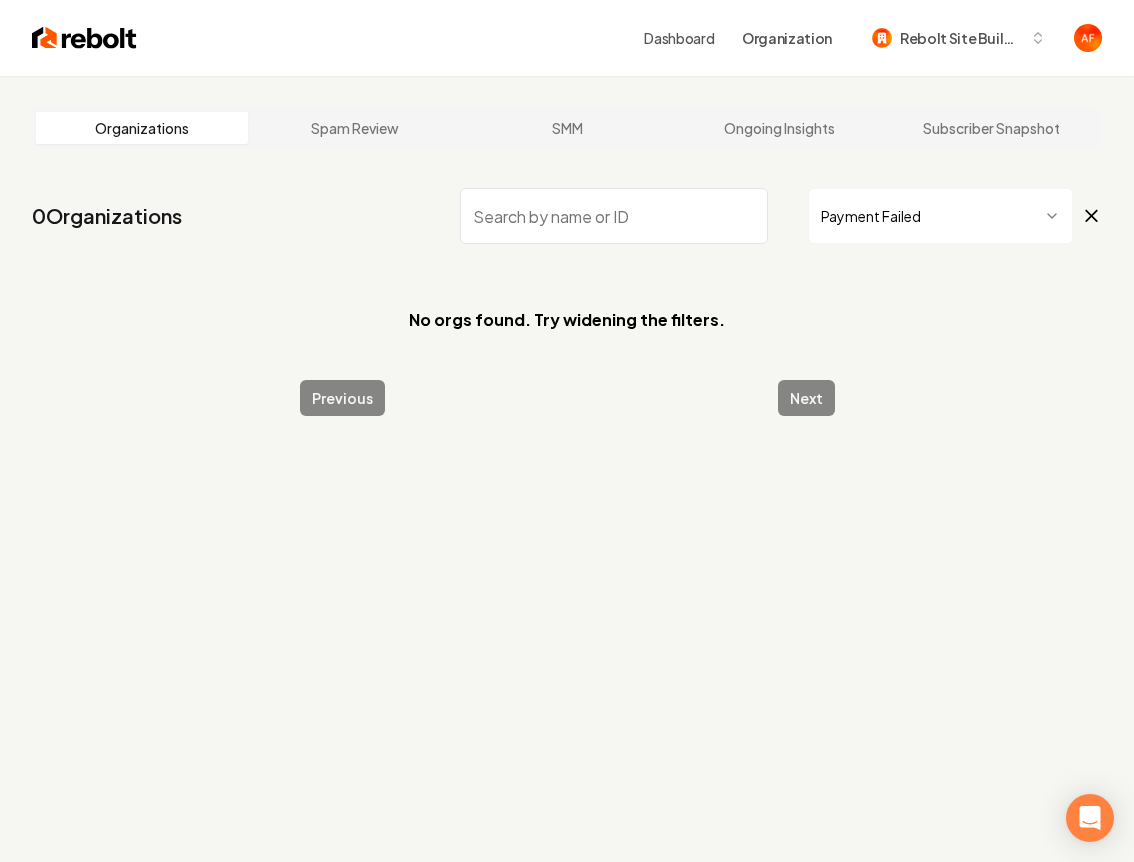 click on "Dashboard Organization Rebolt Site Builder Organizations Spam Review SMM Ongoing Insights Subscriber Snapshot 0  Organizations Payment Failed No orgs found. Try widening the filters. Previous Next /dashboard/admin?subscriptionStatus=incomplete_expired" at bounding box center [567, 431] 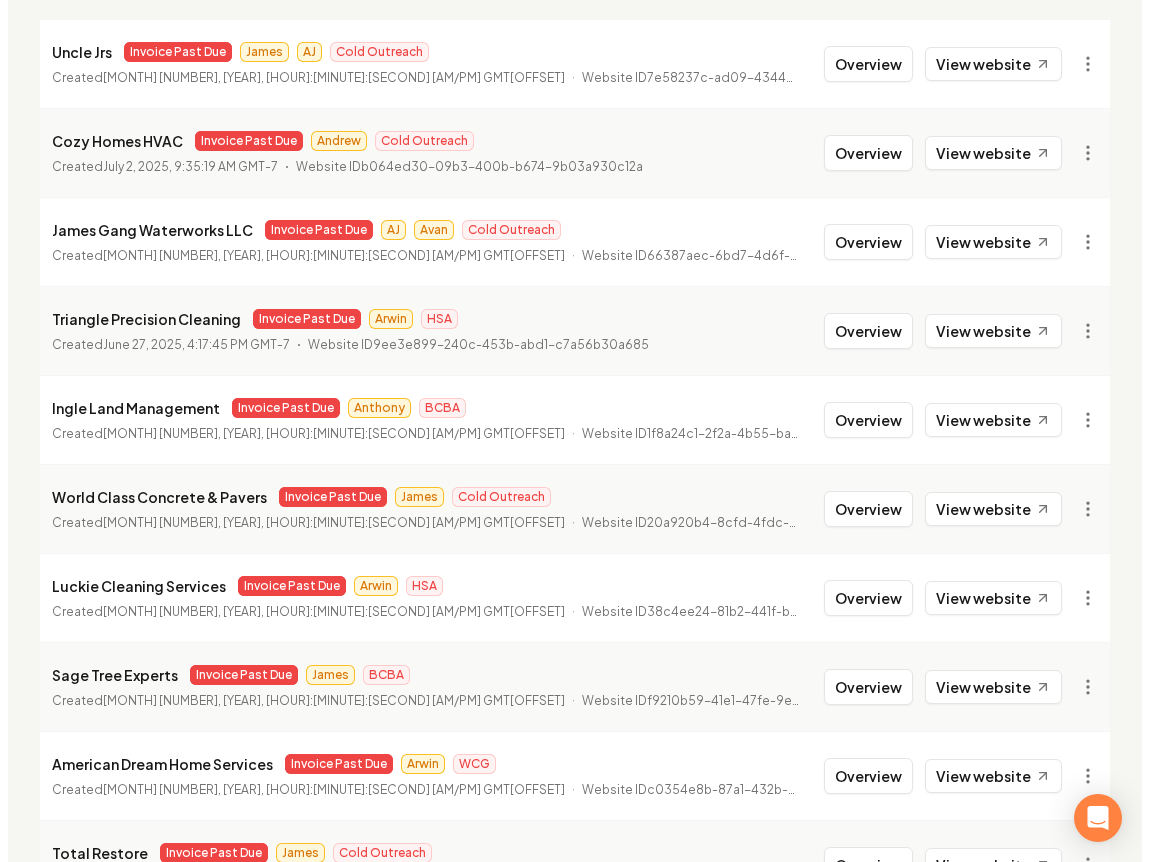 scroll, scrollTop: 0, scrollLeft: 0, axis: both 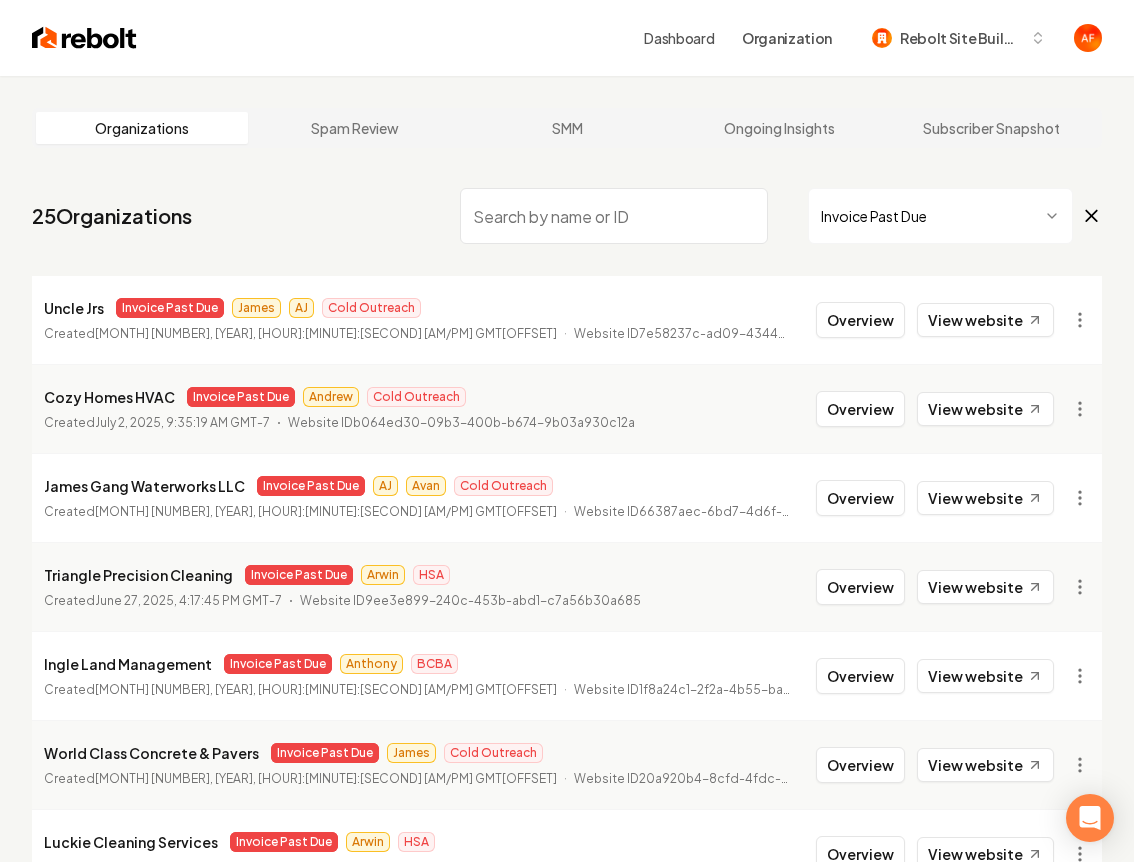 click at bounding box center [614, 216] 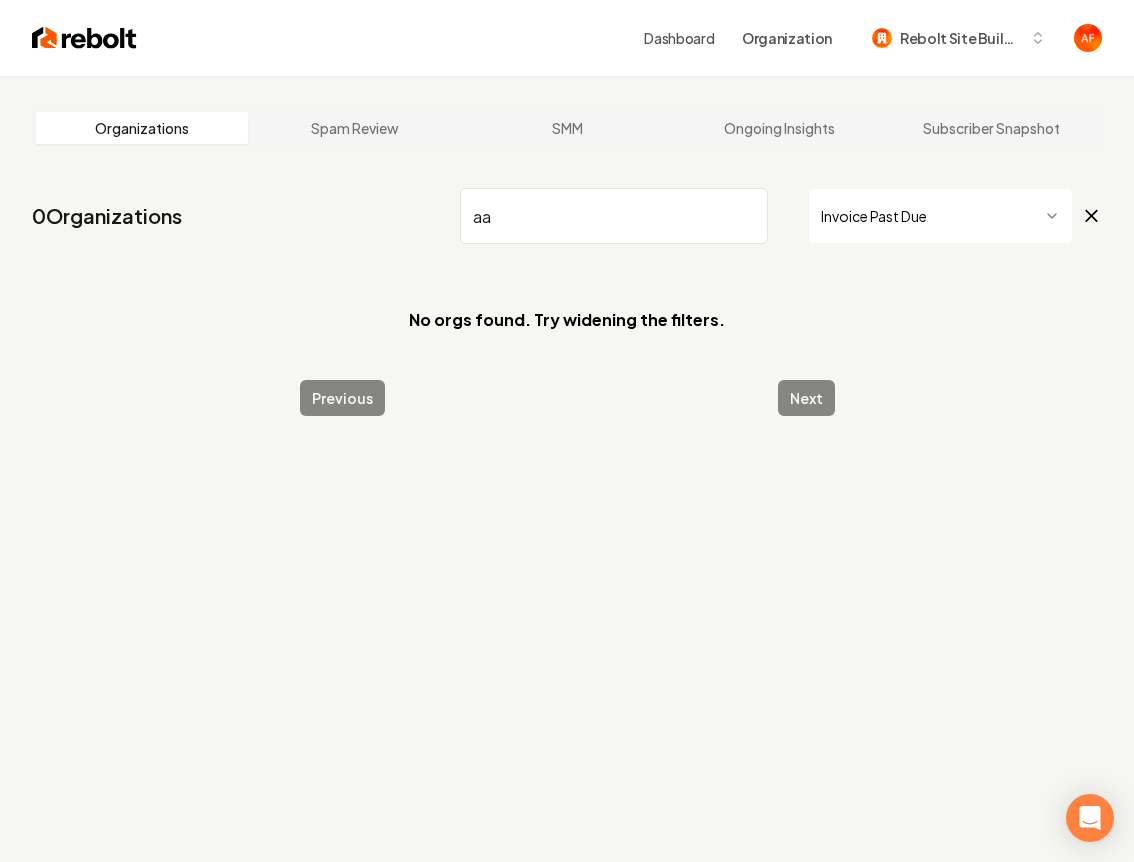 type on "aa" 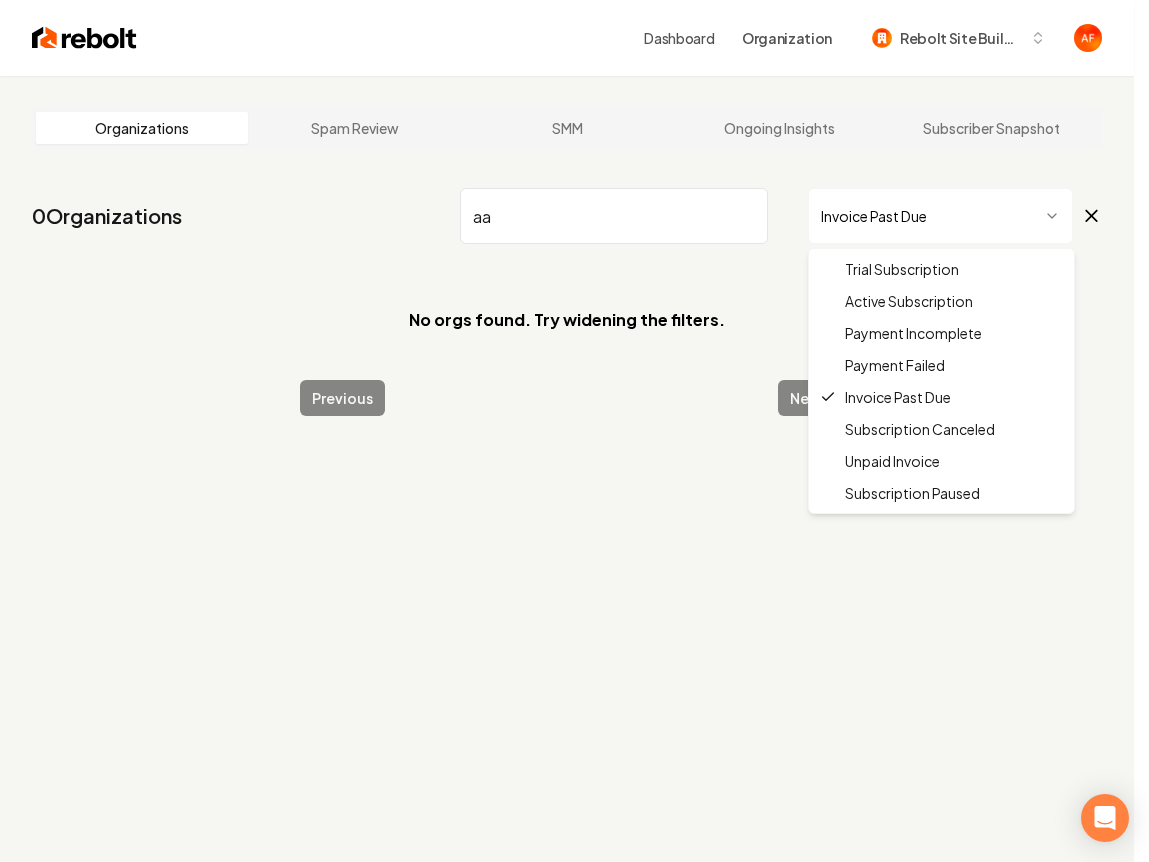 click on "Dashboard Organization Rebolt Site Builder Organizations Spam Review SMM Ongoing Insights Subscriber Snapshot 0  Organizations aa Invoice Past Due No orgs found. Try widening the filters. Previous Next /dashboard/admin?subscriptionStatus=past_due&orgName=aa+
Trial Subscription Active Subscription Payment Incomplete Payment Failed Invoice Past Due Subscription Canceled Unpaid Invoice Subscription Paused" at bounding box center (574, 431) 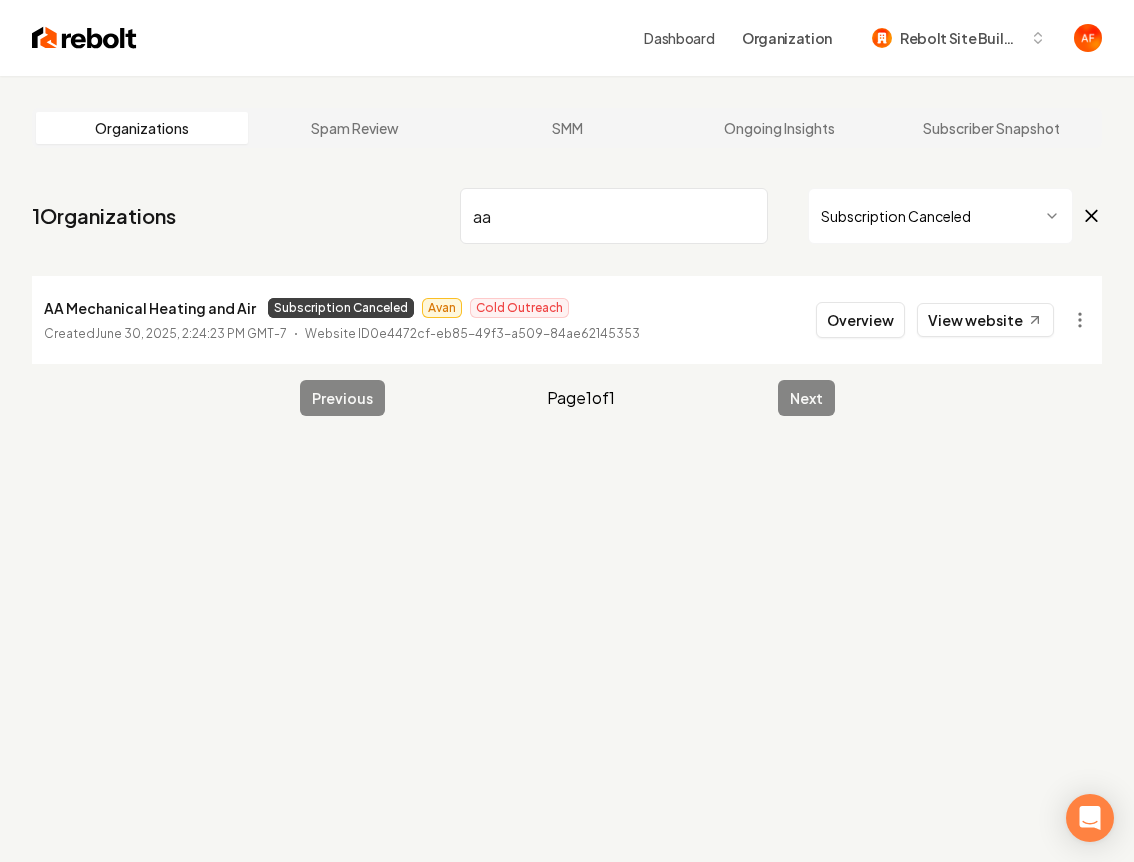 click on "aa" at bounding box center [614, 216] 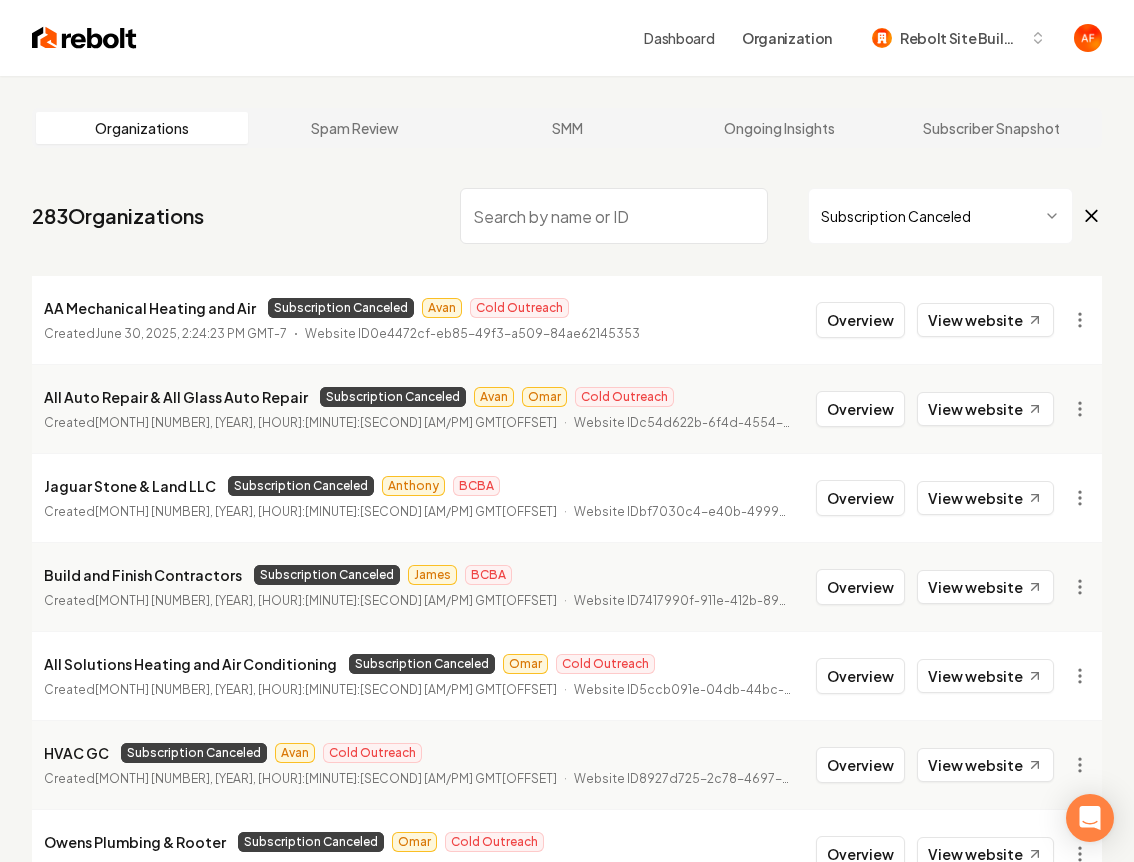 type 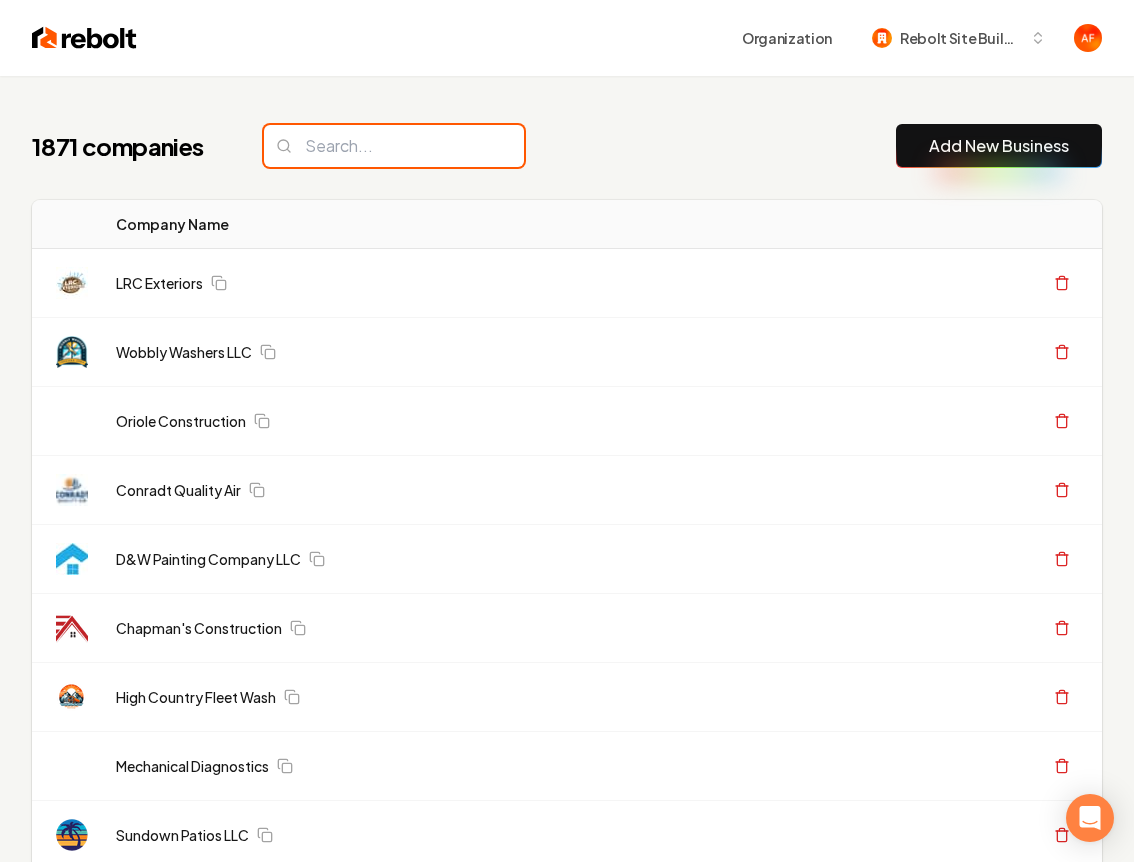 click at bounding box center [394, 146] 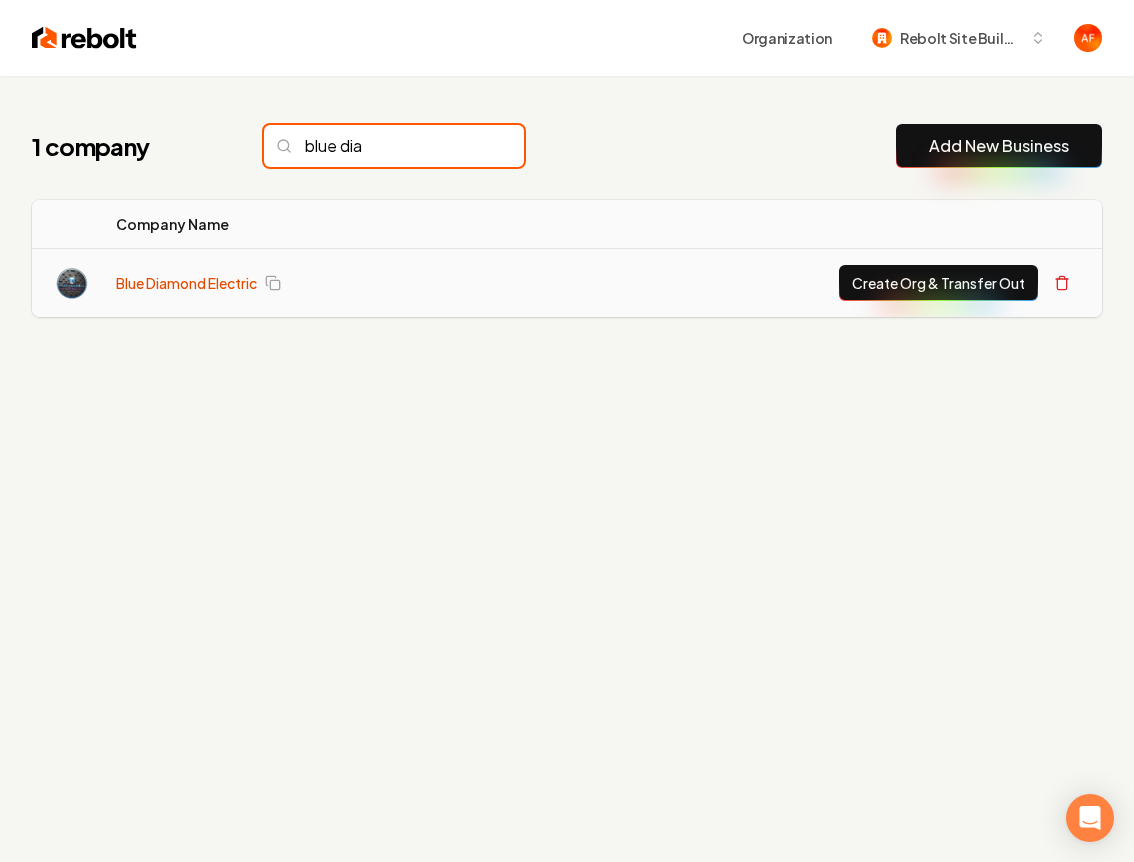 type on "blue dia" 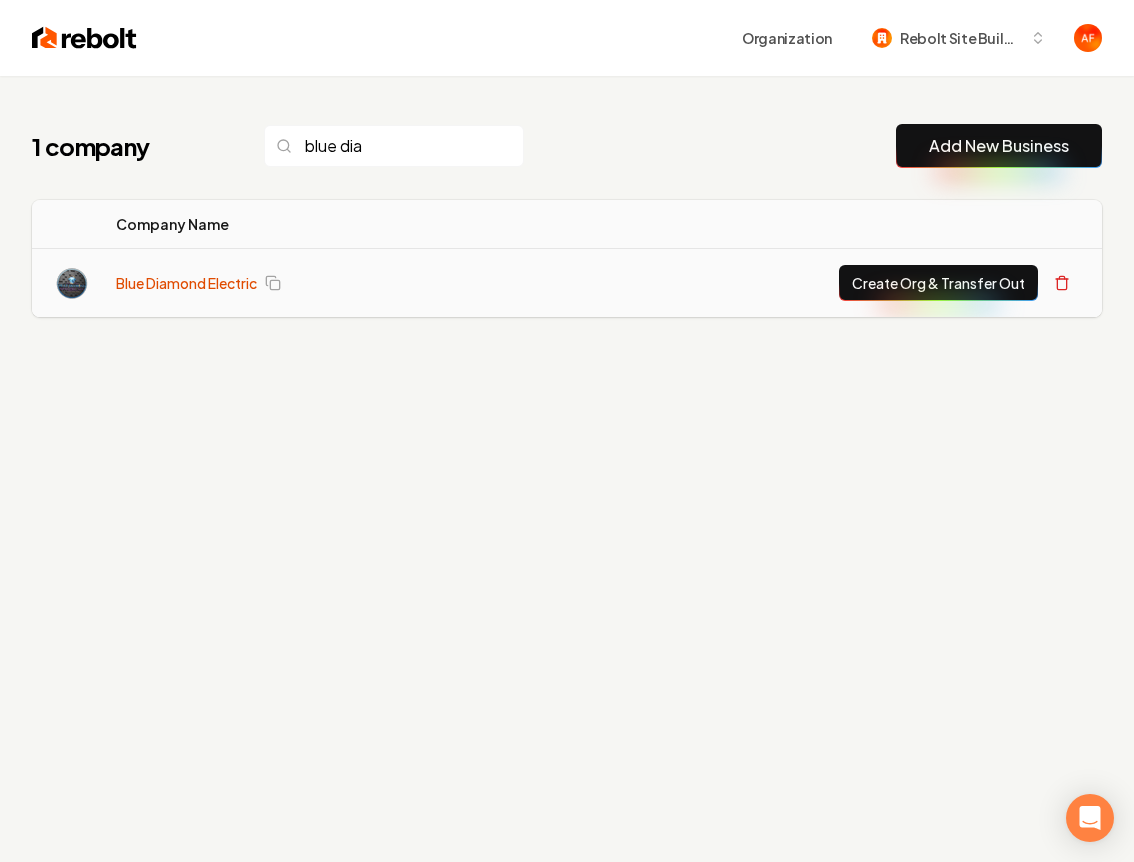 click on "Blue Diamond Electric" at bounding box center [186, 283] 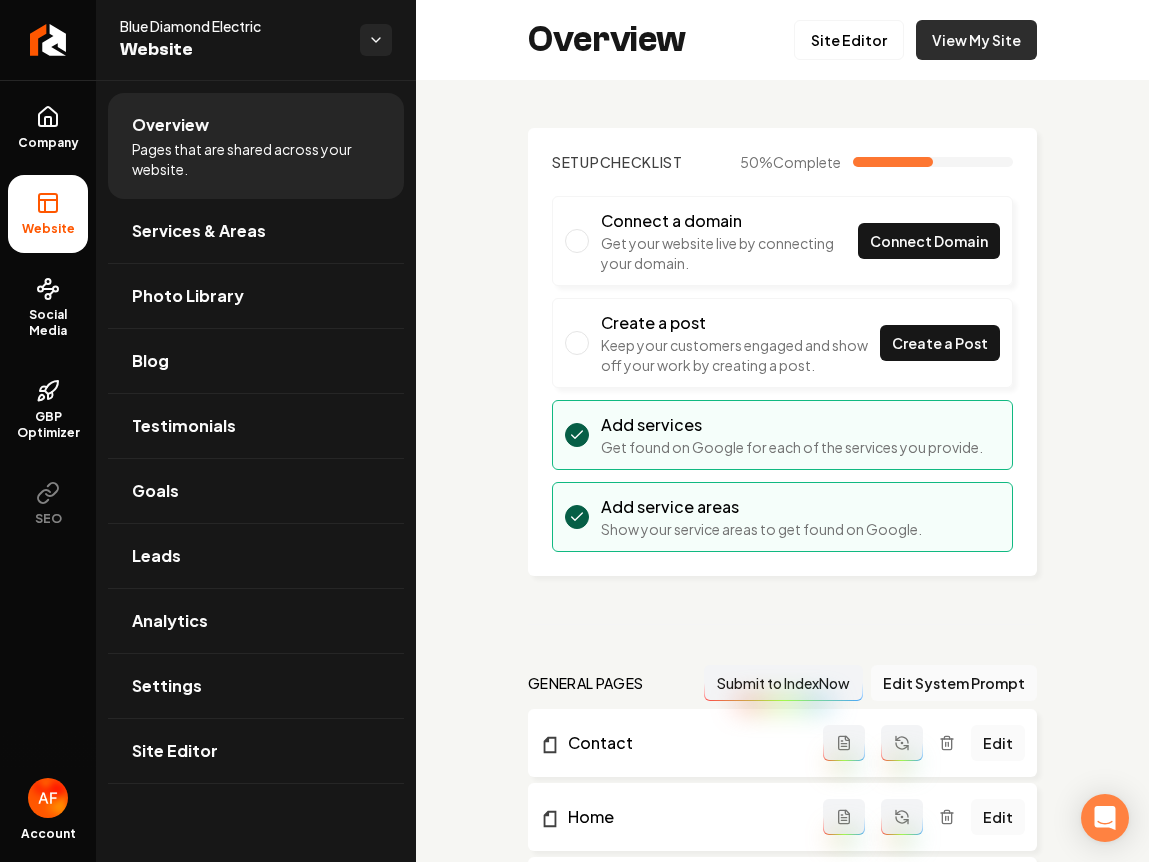 click on "View My Site" at bounding box center (976, 40) 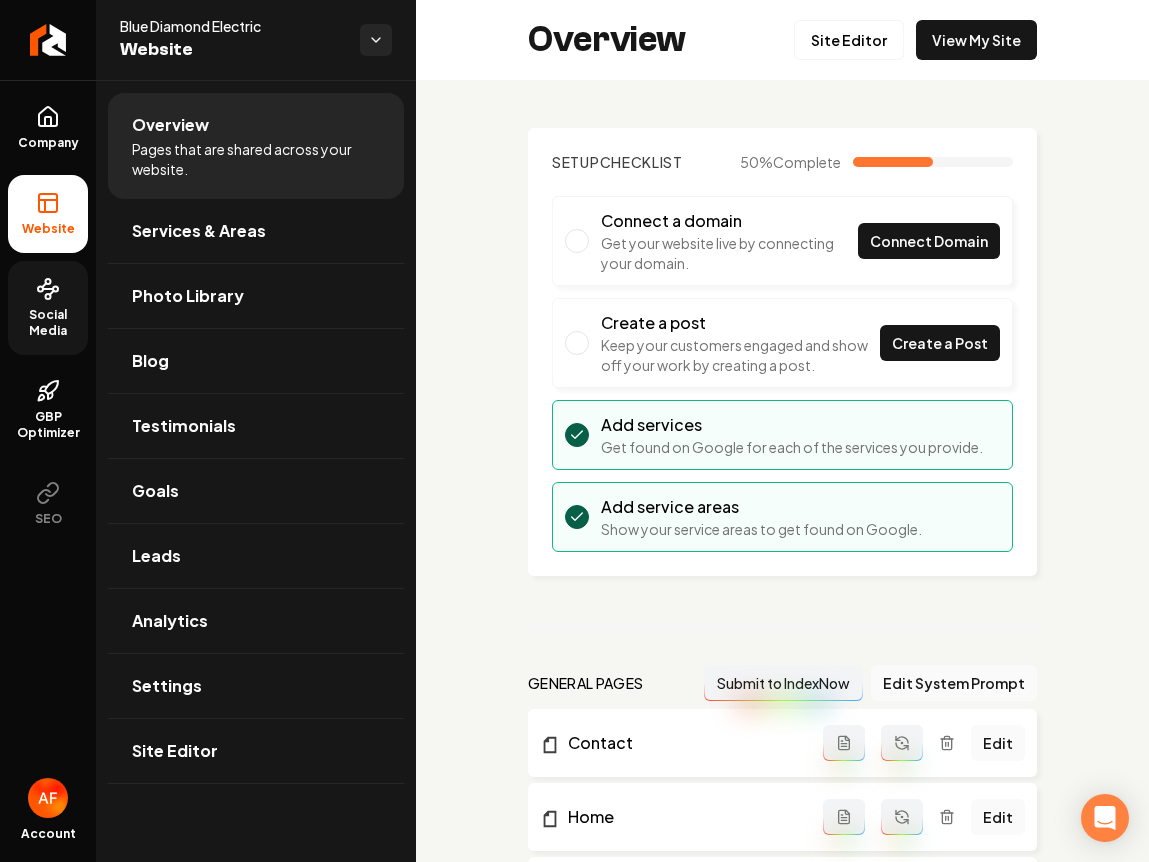click on "Social Media" at bounding box center (48, 323) 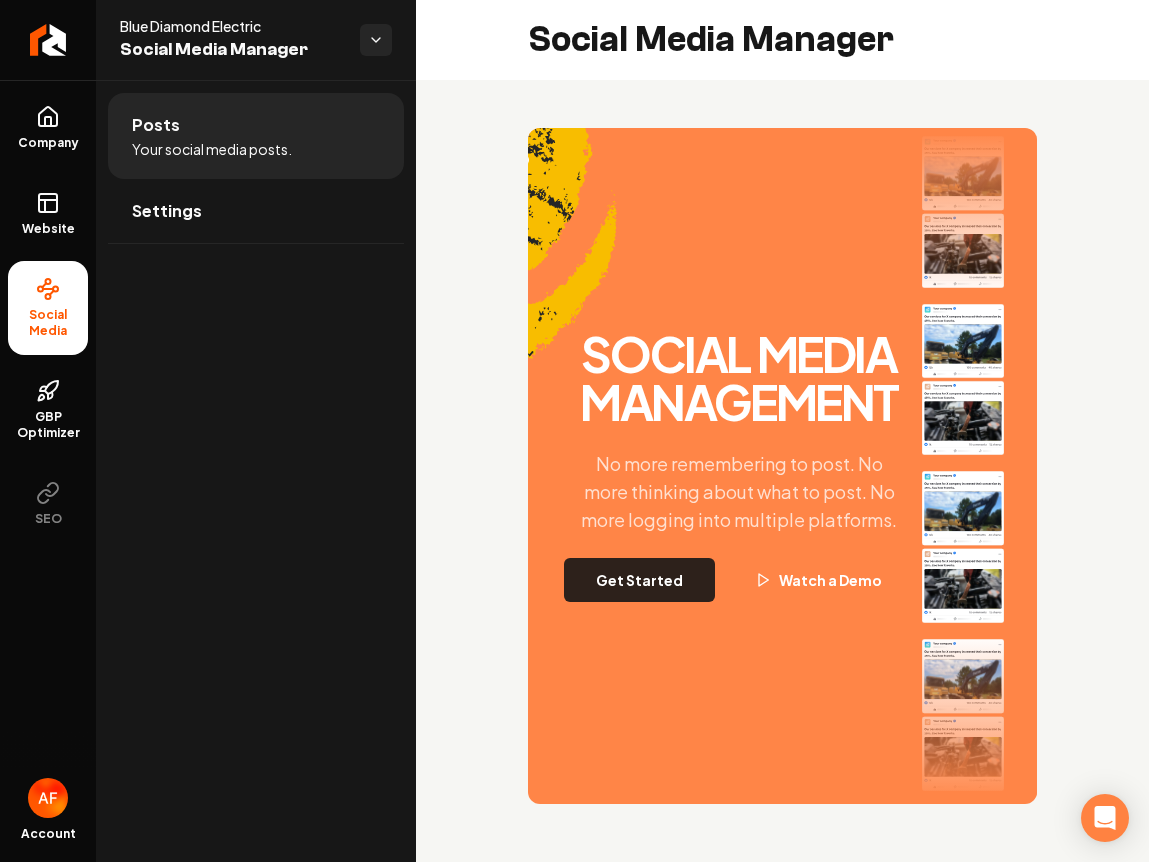 click on "Get Started" at bounding box center (639, 580) 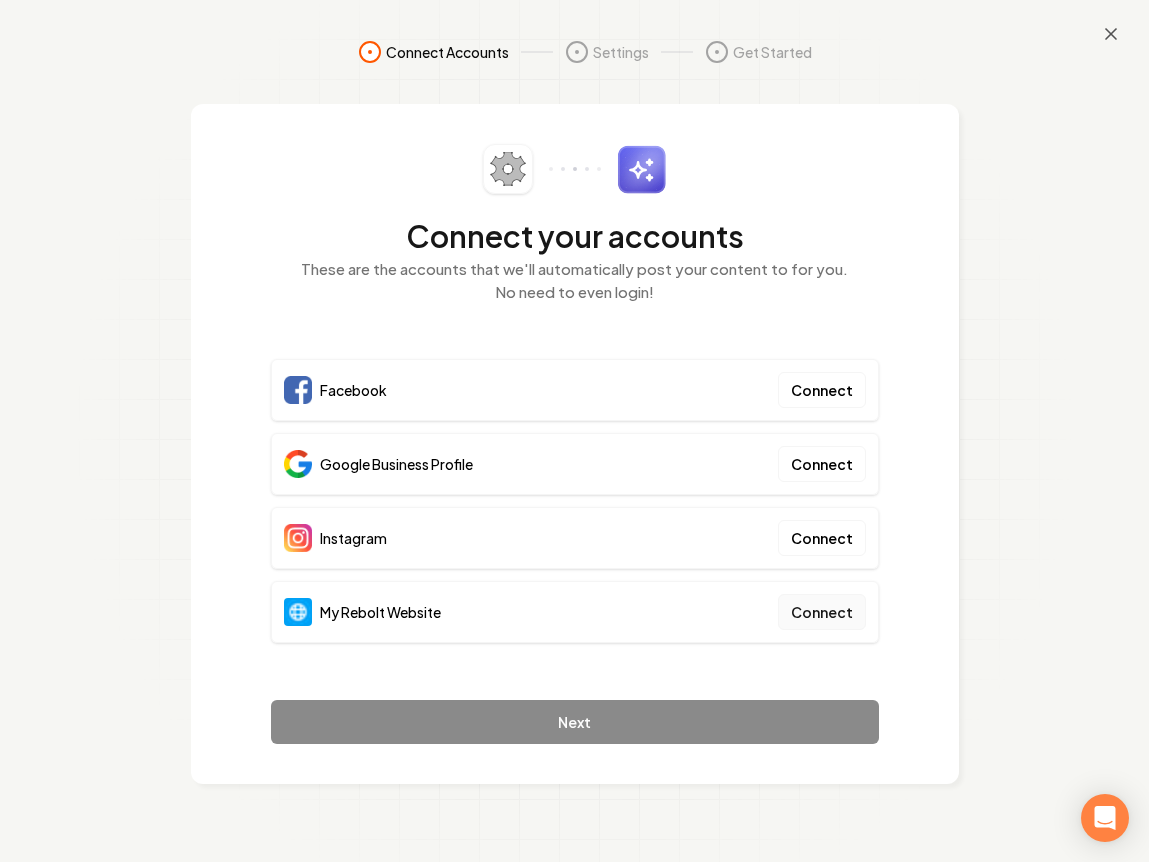 drag, startPoint x: 840, startPoint y: 591, endPoint x: 824, endPoint y: 610, distance: 24.839485 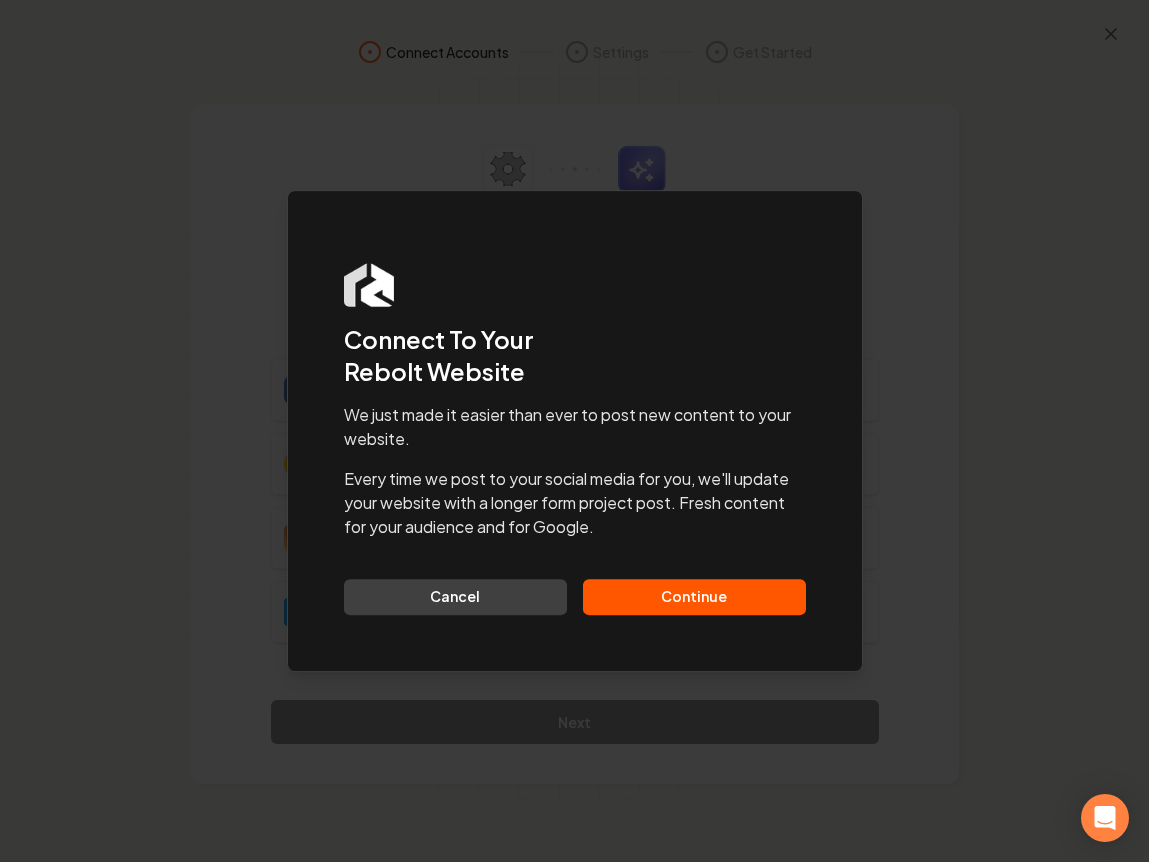 click on "Continue" at bounding box center [694, 597] 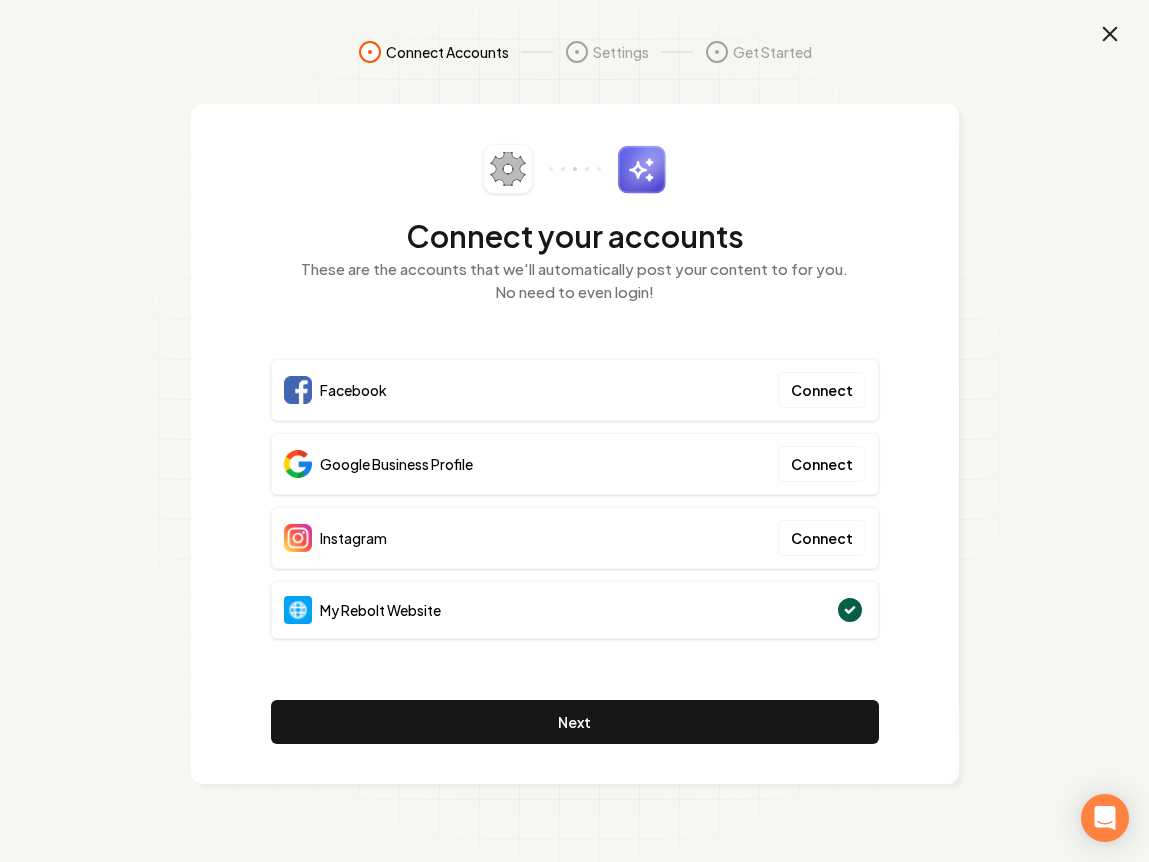 click 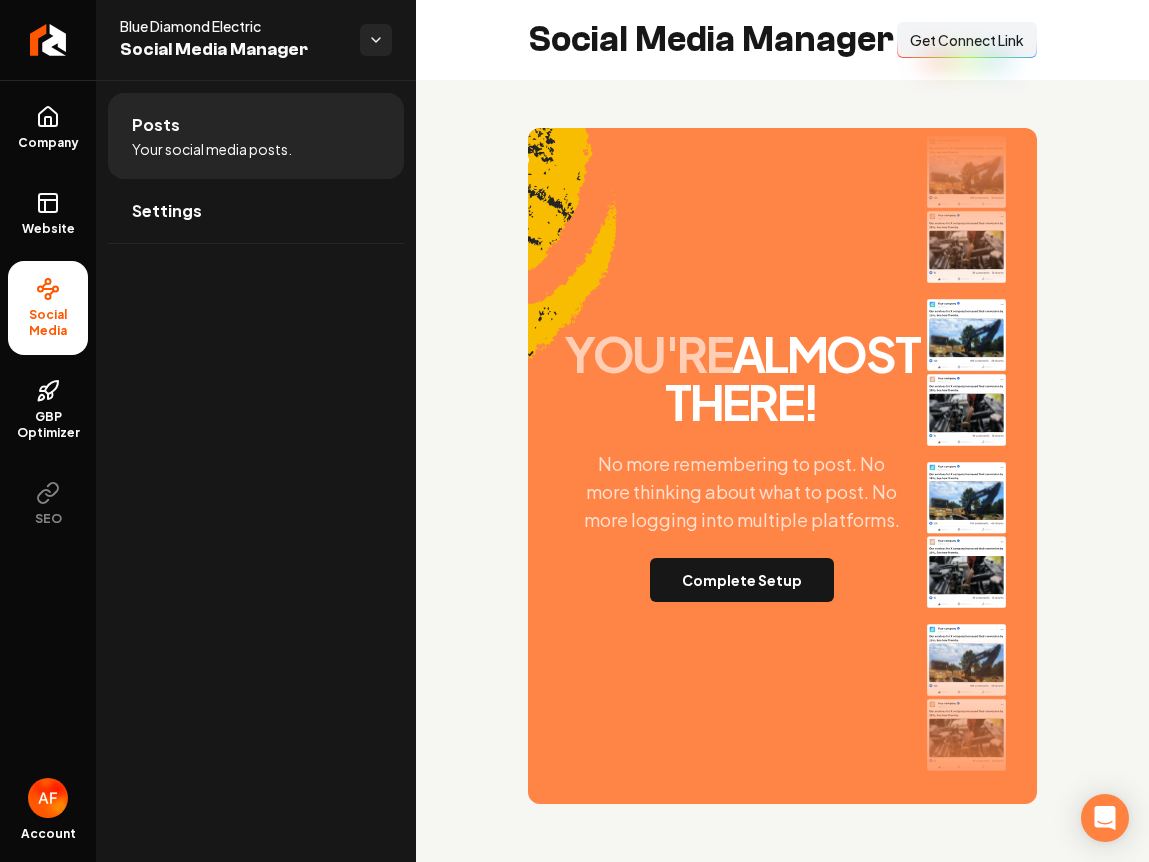 click on "Get Connect Link" at bounding box center [967, 40] 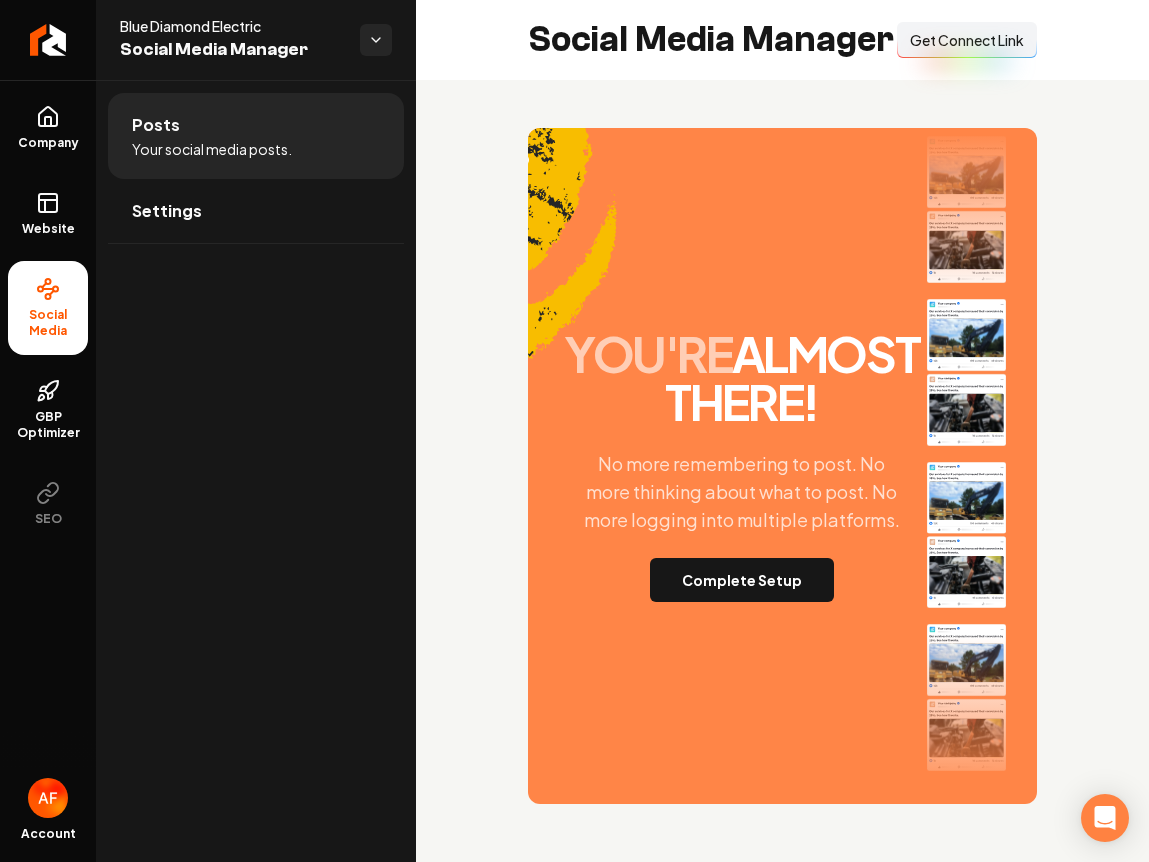 click on "Connect Link Get Connect Link" at bounding box center (967, 40) 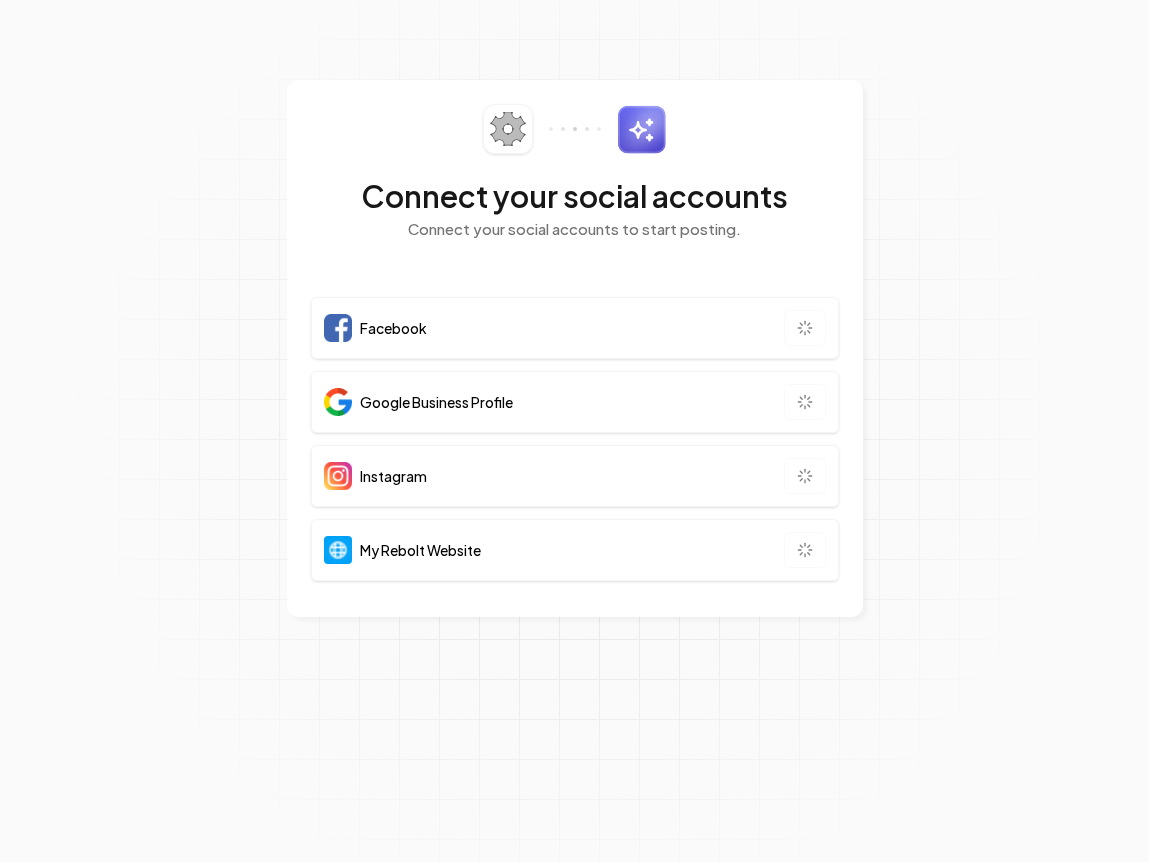 scroll, scrollTop: 0, scrollLeft: 0, axis: both 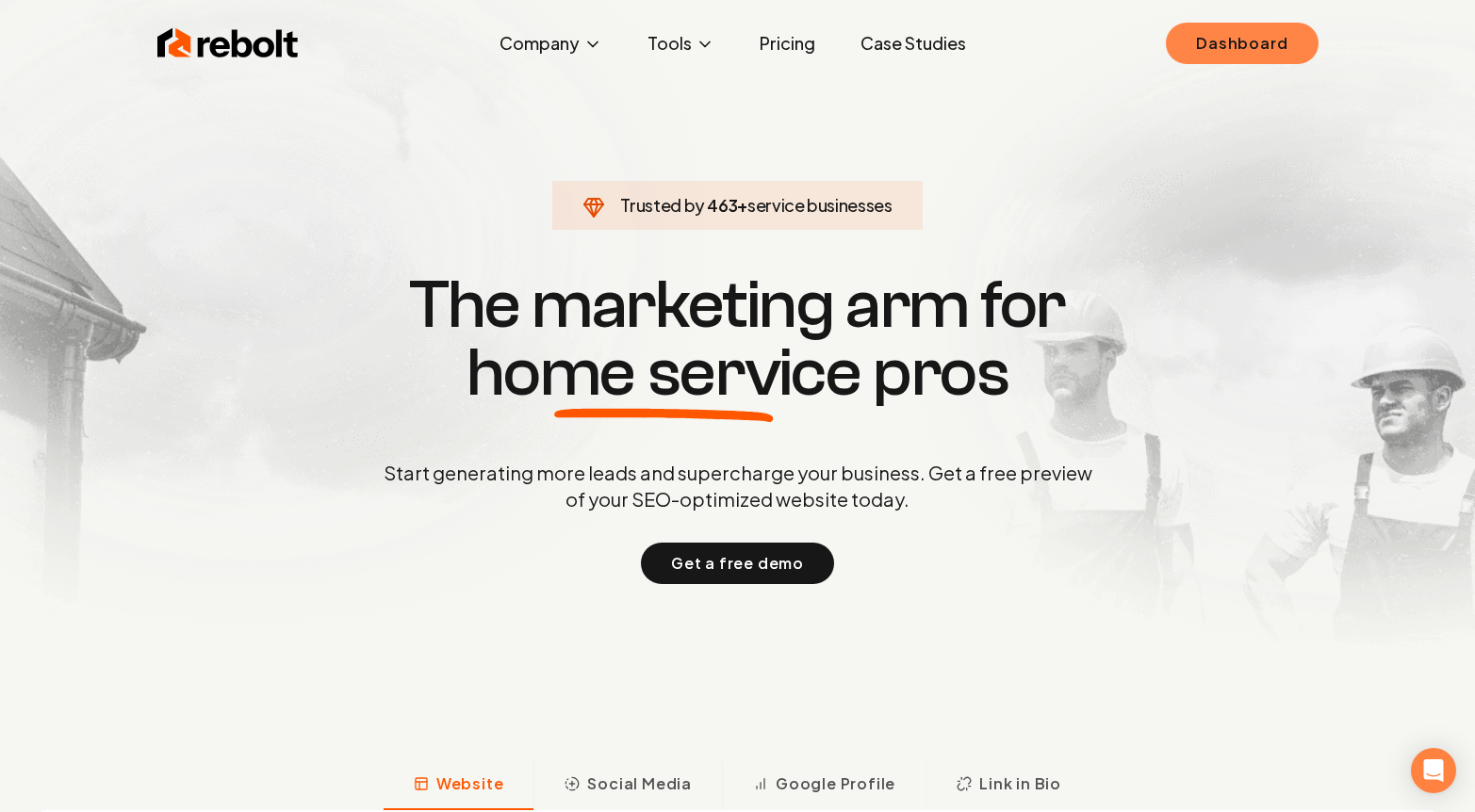 click on "Dashboard" at bounding box center [1241, 43] 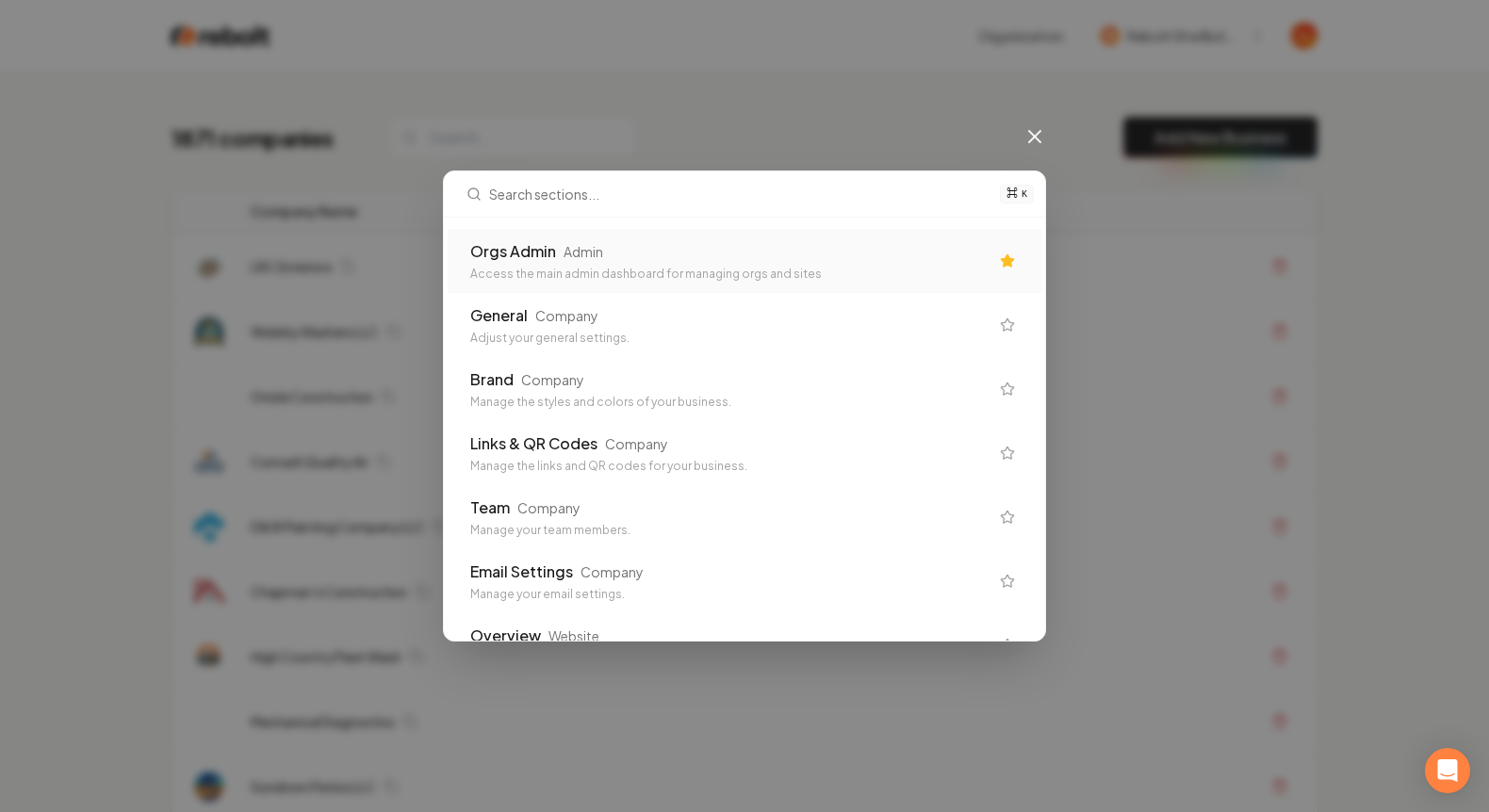 click on "Access the main admin dashboard for managing orgs and sites" at bounding box center (729, 274) 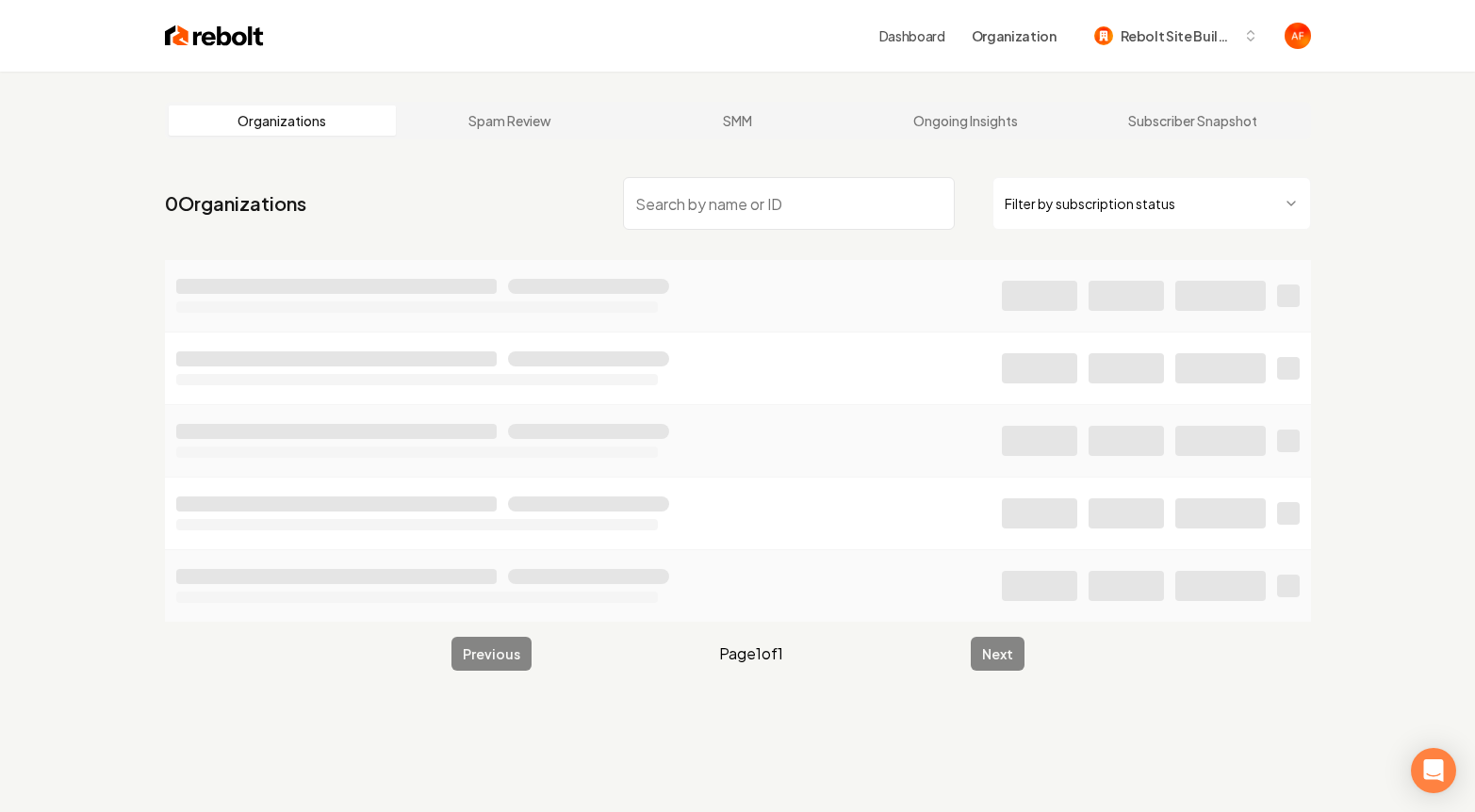 click at bounding box center [789, 203] 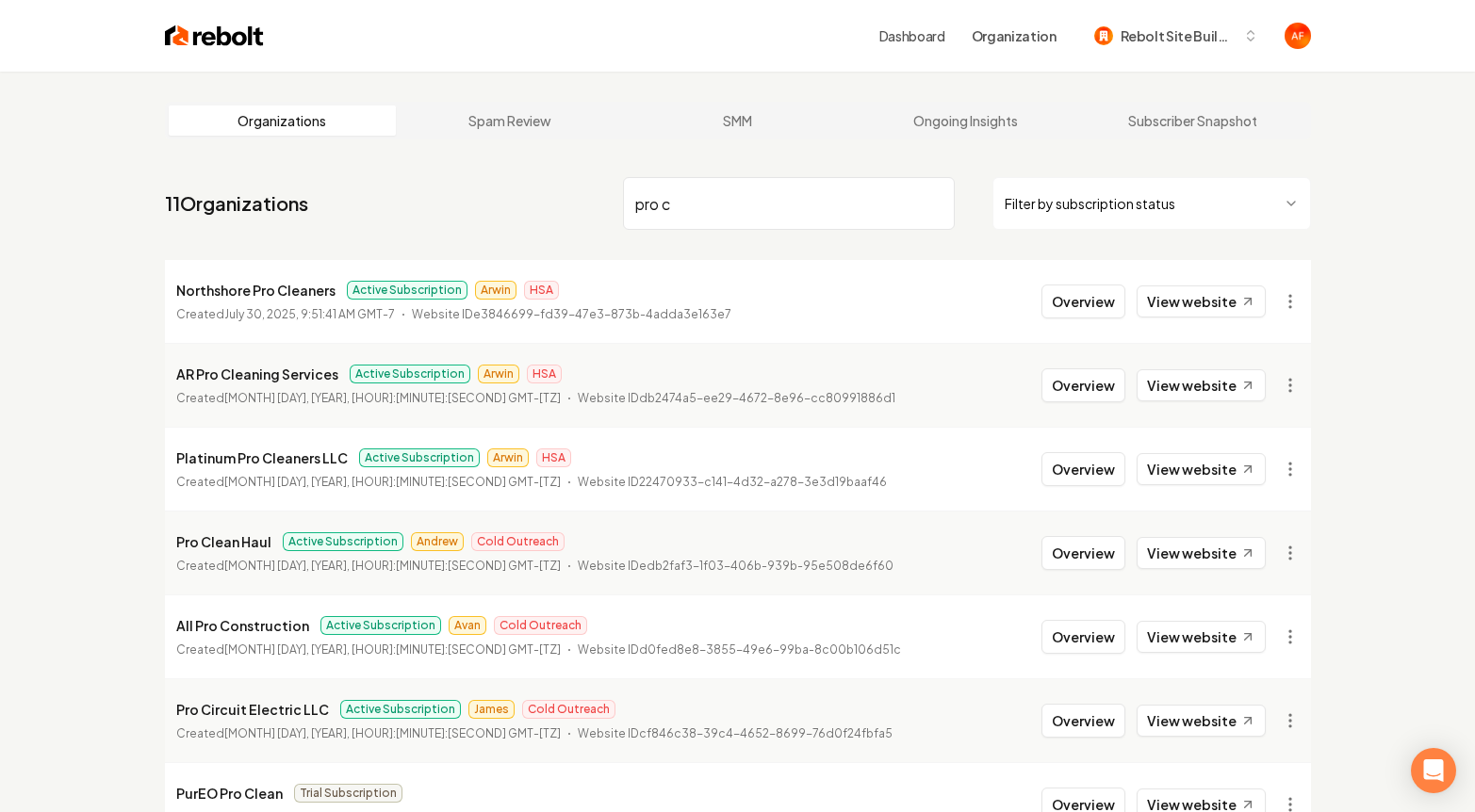 click on "pro c" at bounding box center [789, 203] 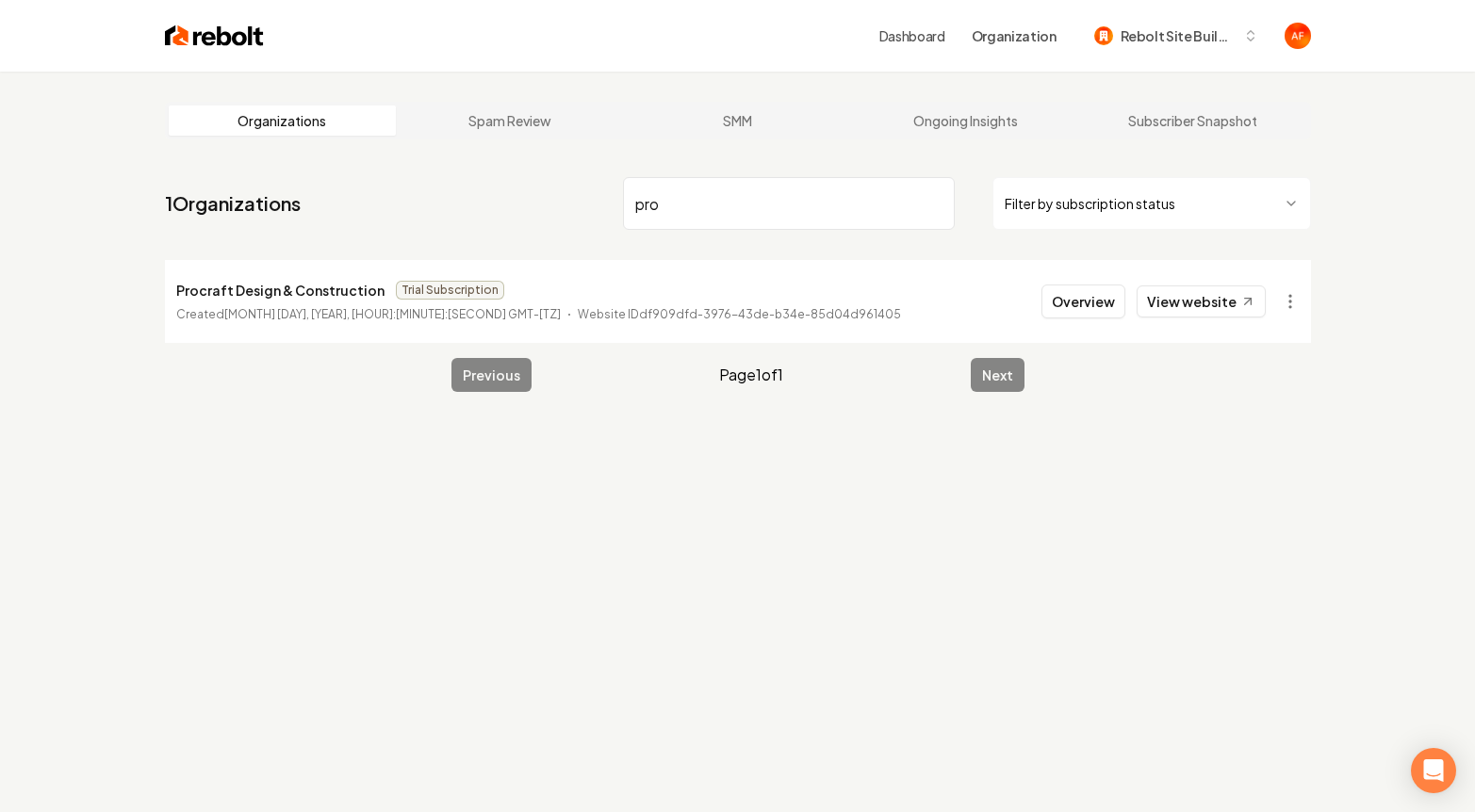 type on "pro c" 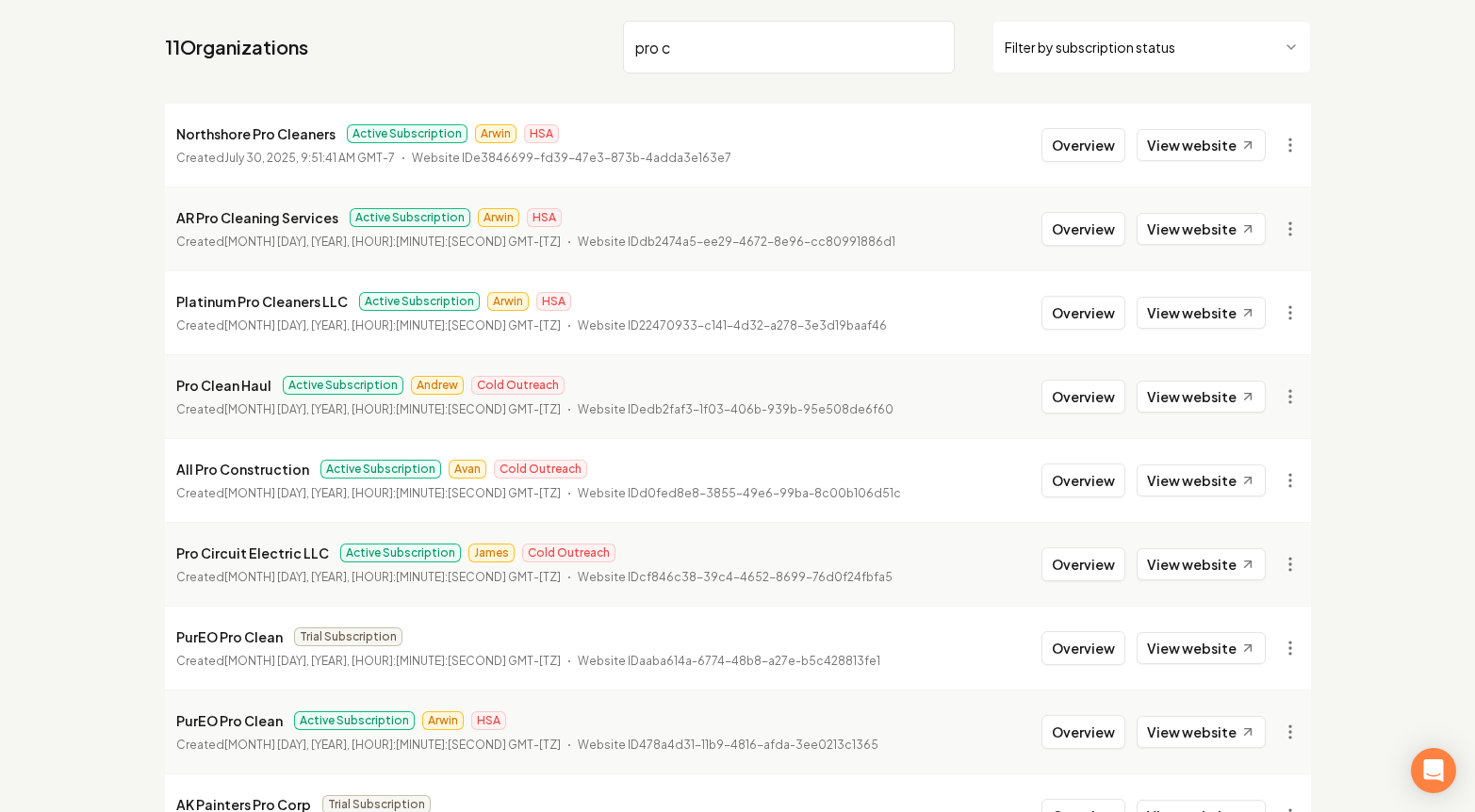 scroll, scrollTop: 160, scrollLeft: 0, axis: vertical 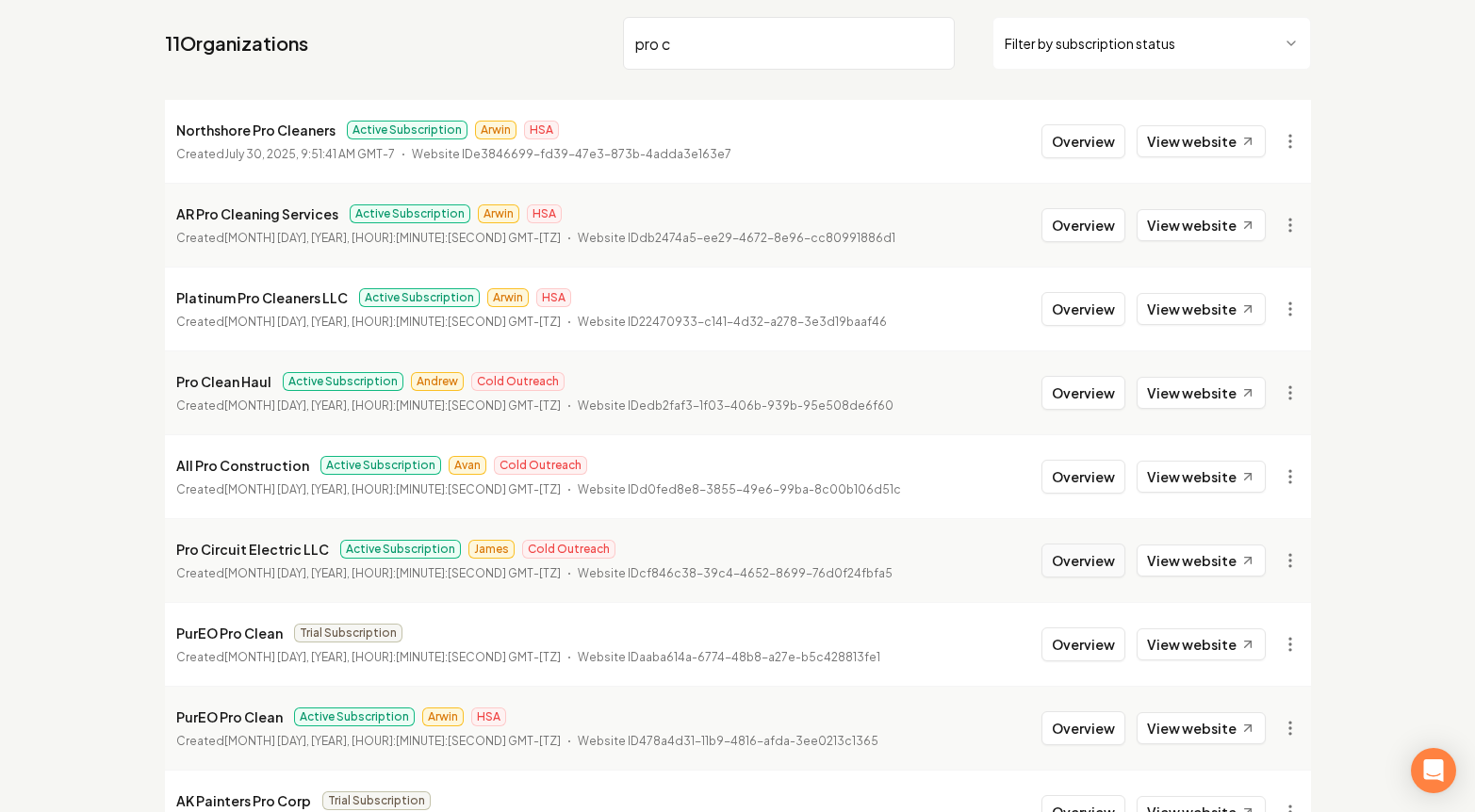 click on "Overview" at bounding box center (1083, 560) 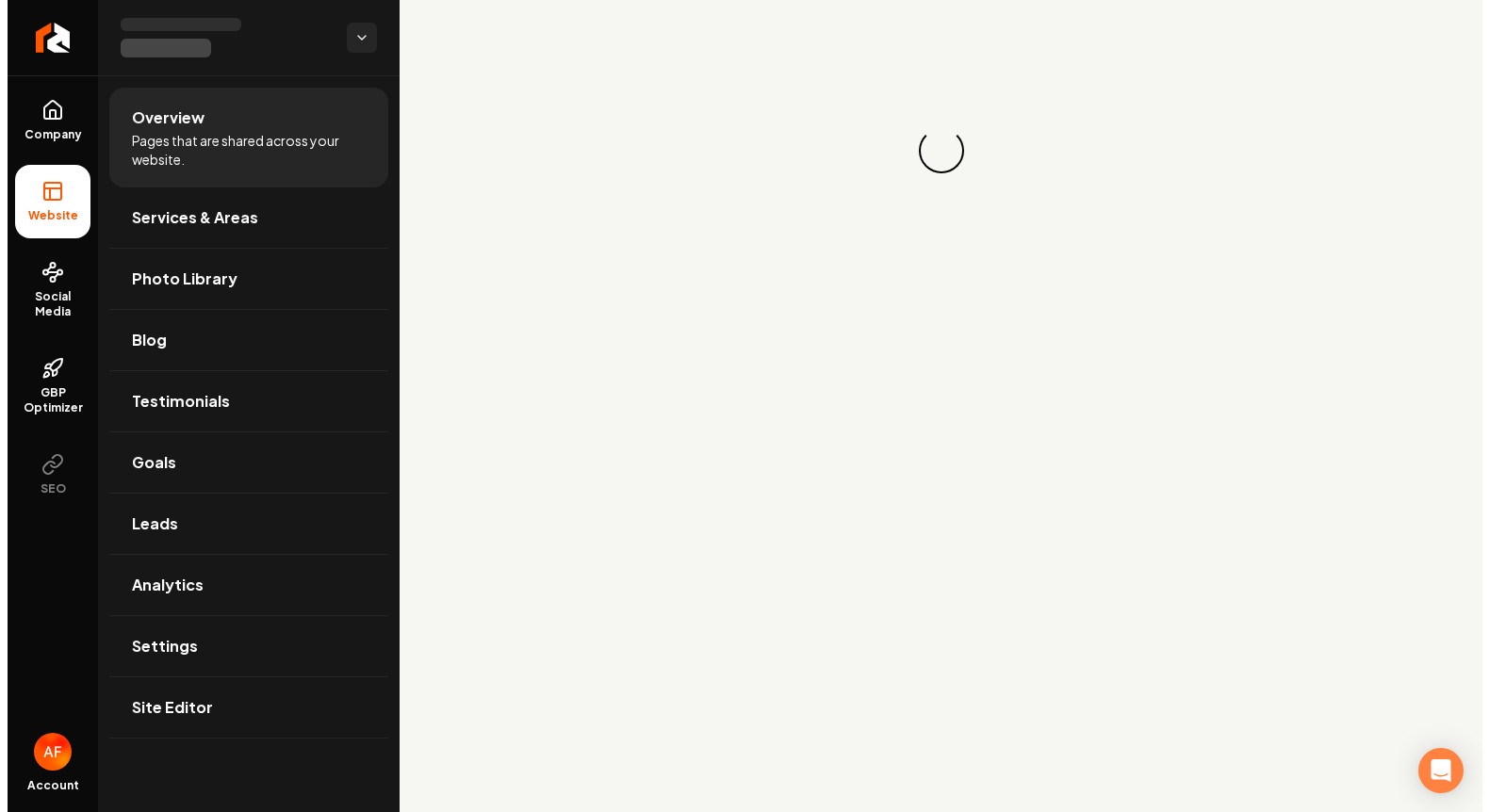 scroll, scrollTop: 0, scrollLeft: 0, axis: both 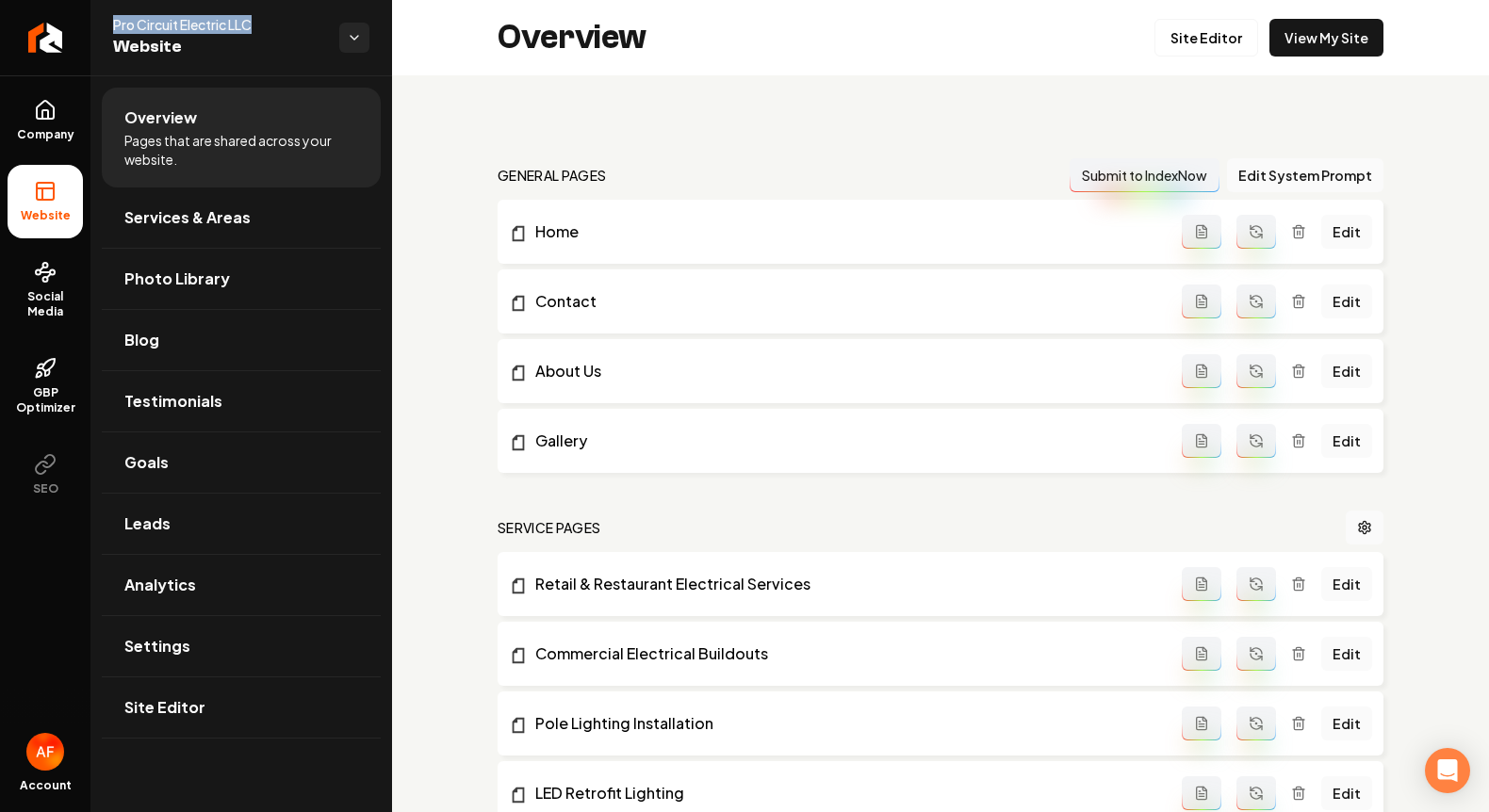 drag, startPoint x: 264, startPoint y: 29, endPoint x: 96, endPoint y: 30, distance: 168.003 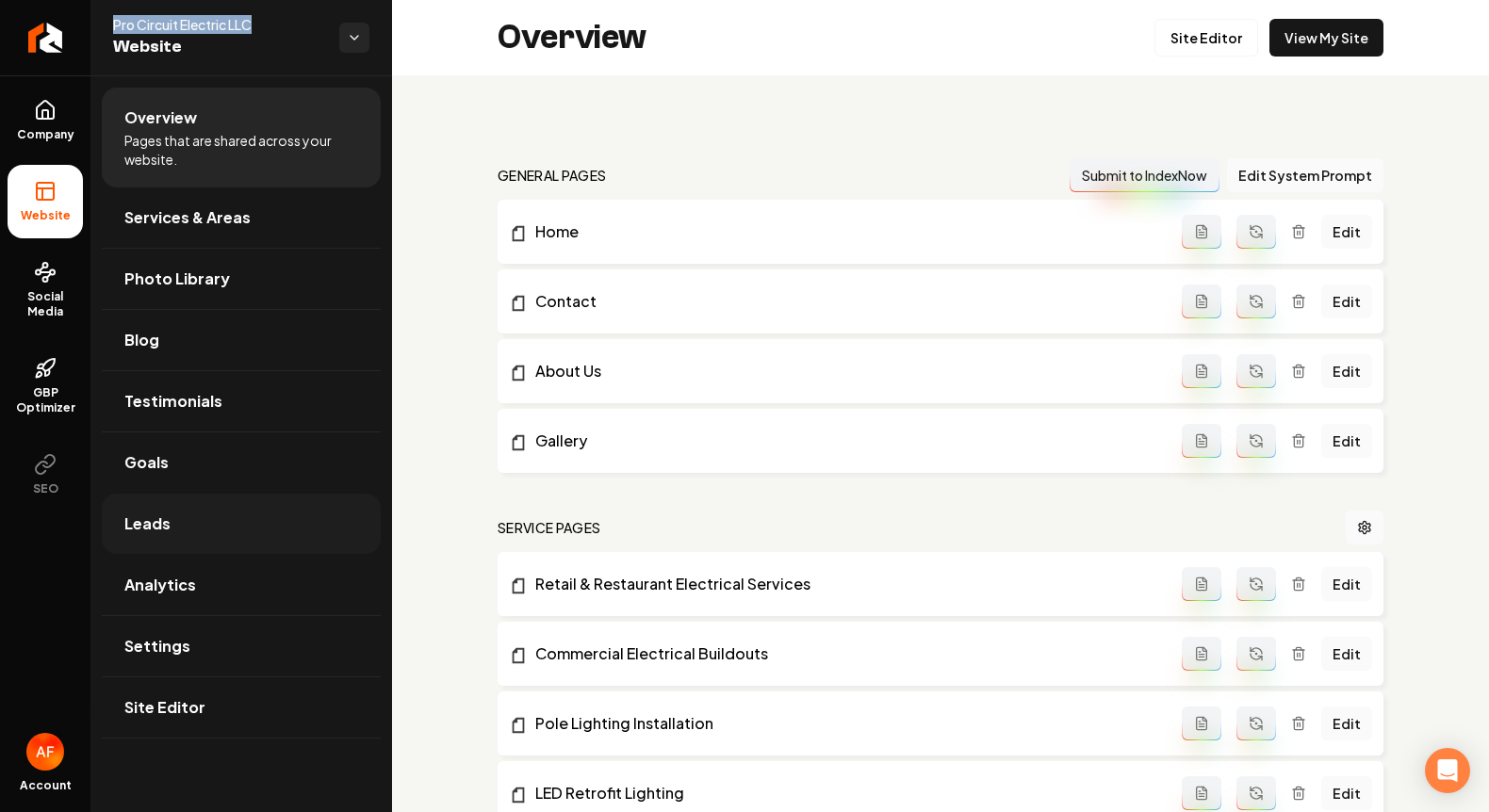 click on "Leads" at bounding box center [241, 524] 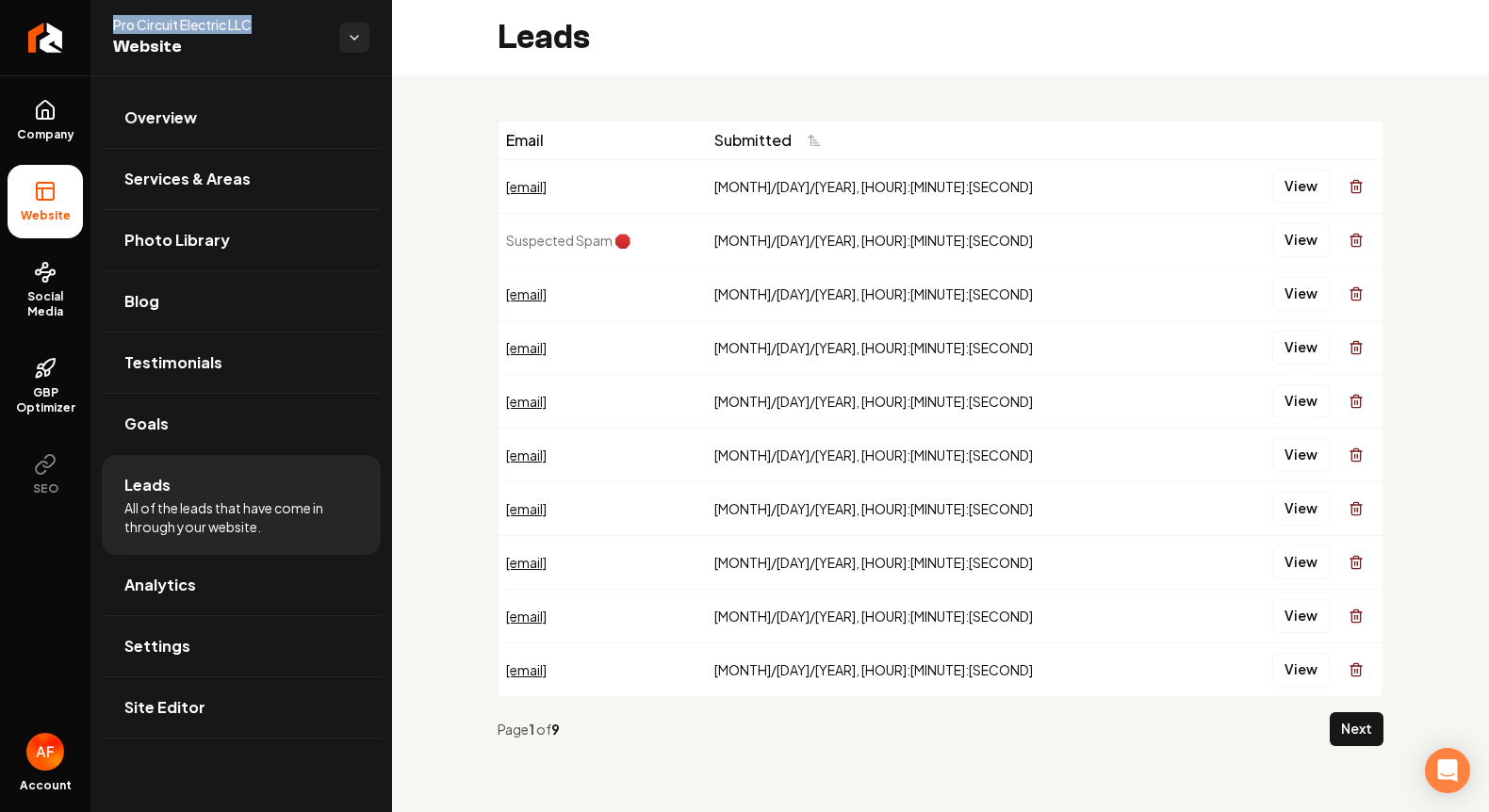 drag, startPoint x: 883, startPoint y: 179, endPoint x: 961, endPoint y: 664, distance: 491.23212 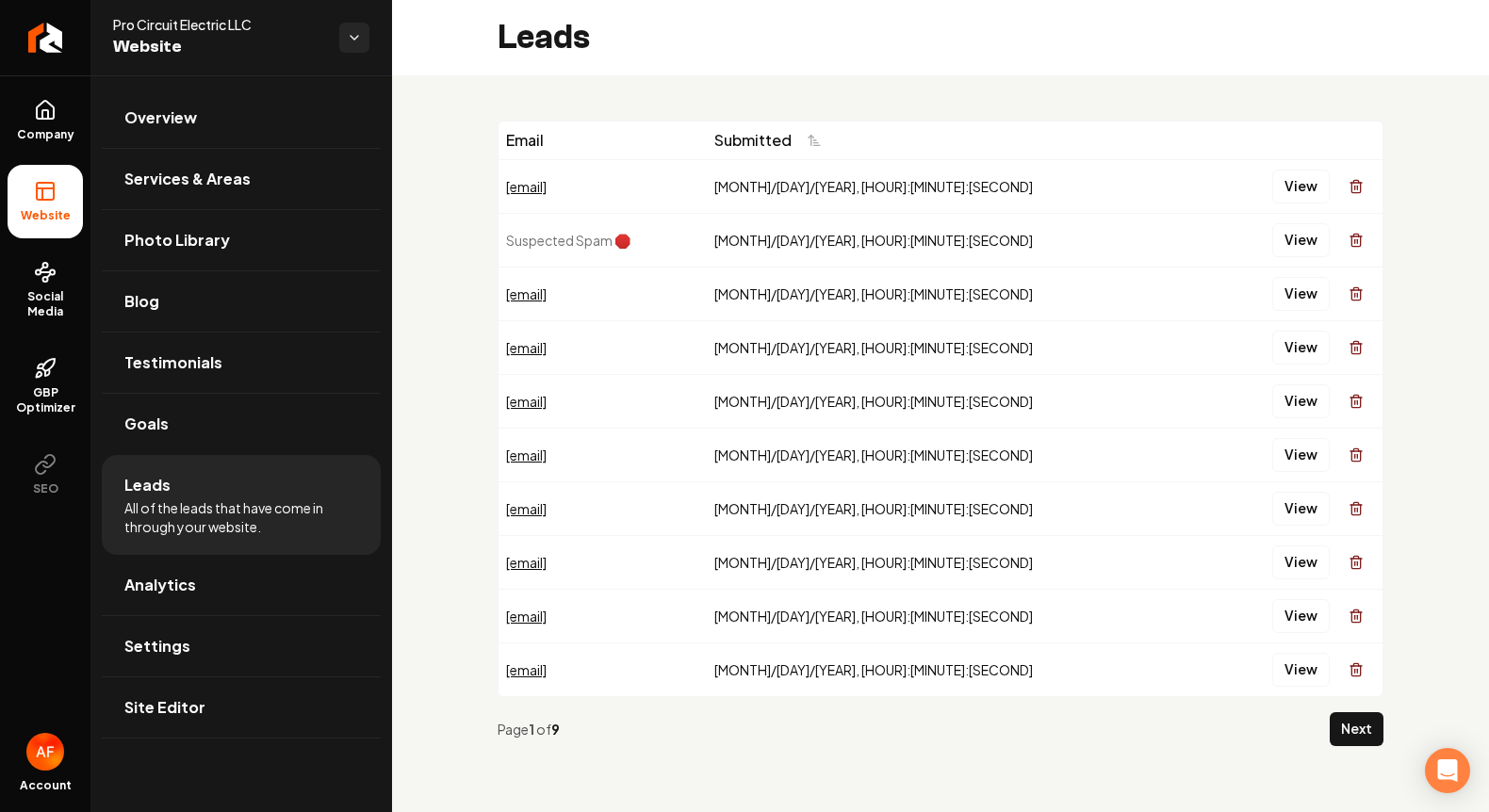 click on "Page  1   of  9 Next" at bounding box center (941, 729) 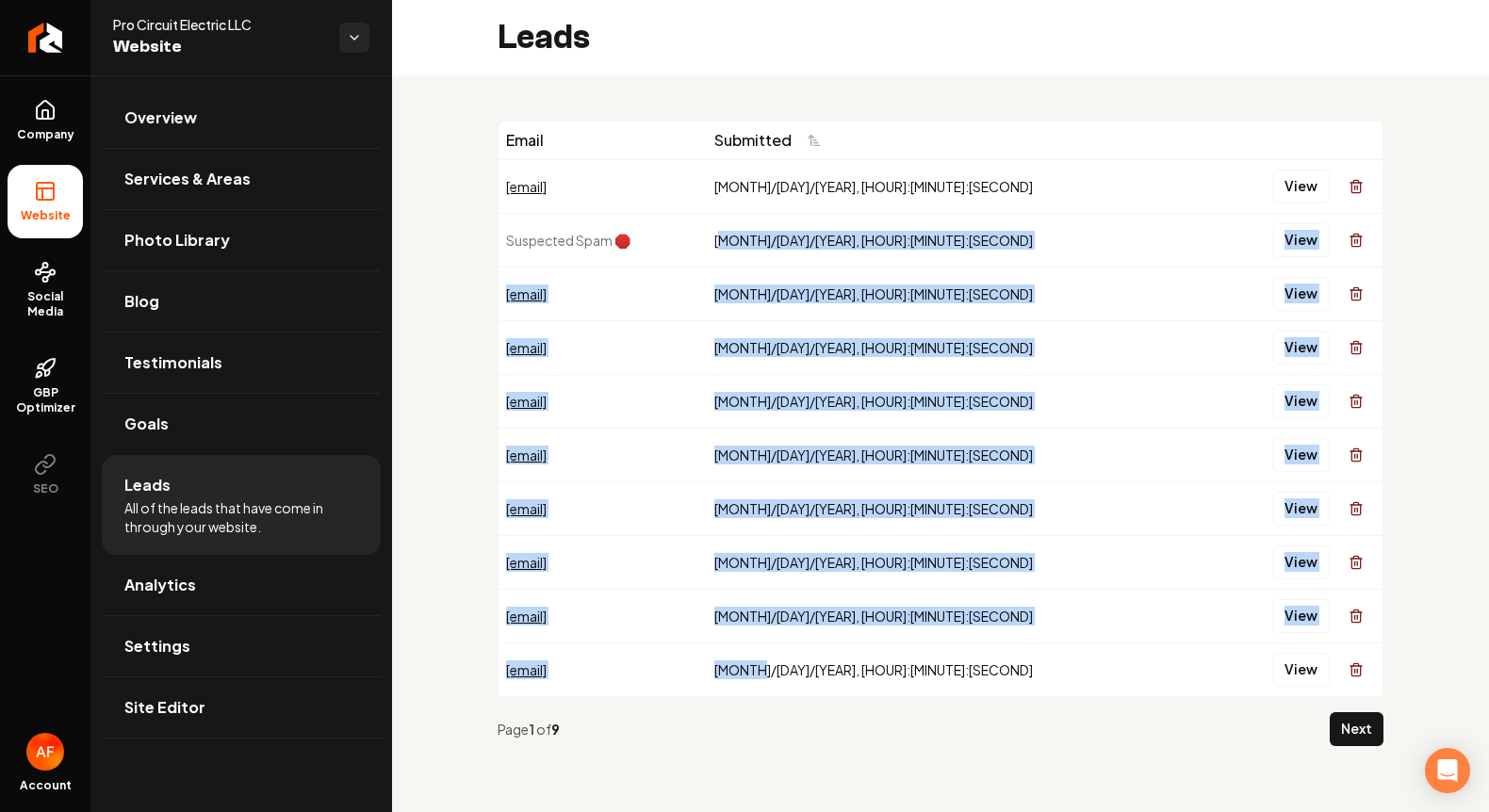 drag, startPoint x: 936, startPoint y: 673, endPoint x: 900, endPoint y: 248, distance: 426.52198 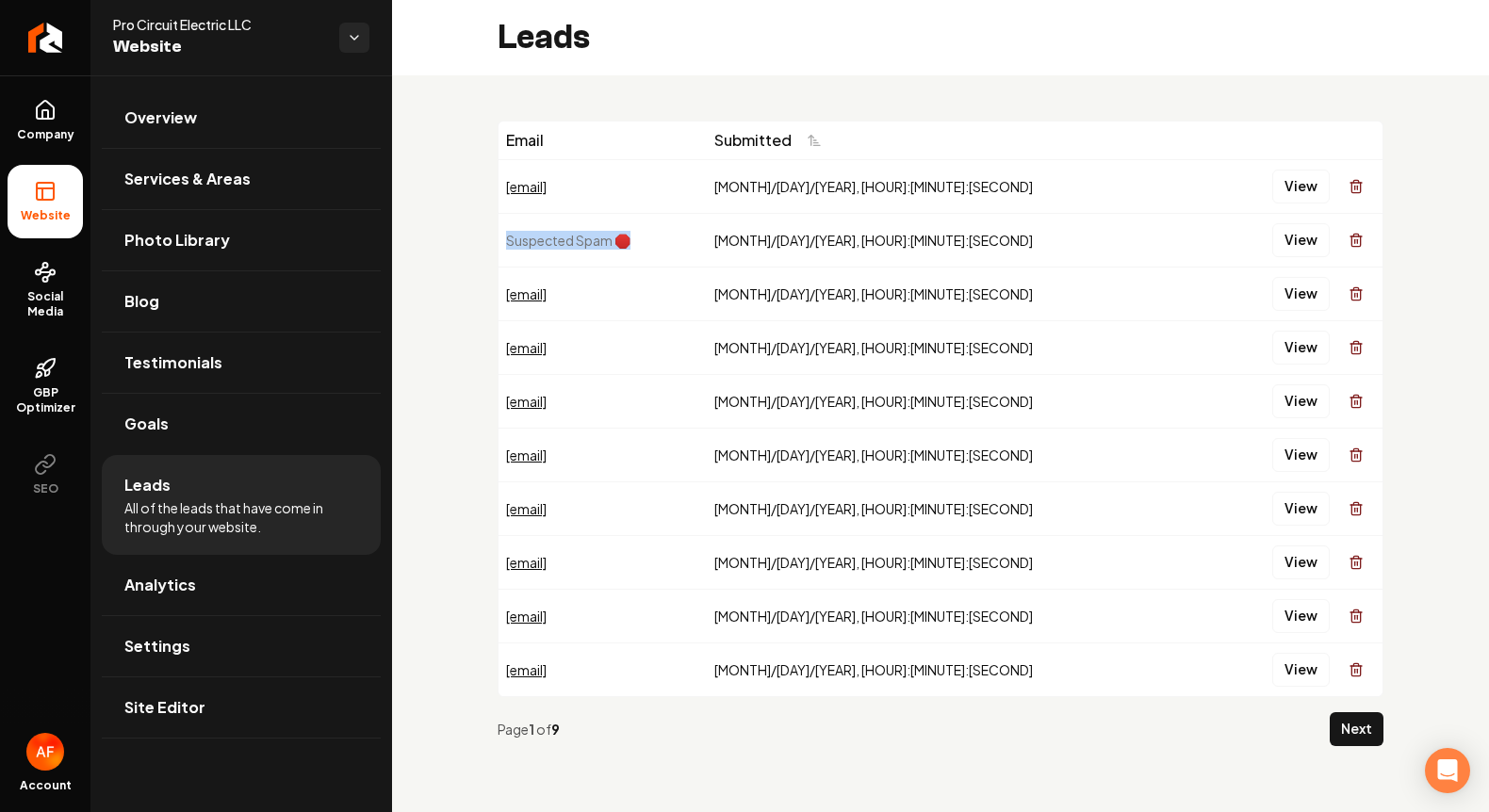 drag, startPoint x: 503, startPoint y: 245, endPoint x: 828, endPoint y: 237, distance: 325.09845 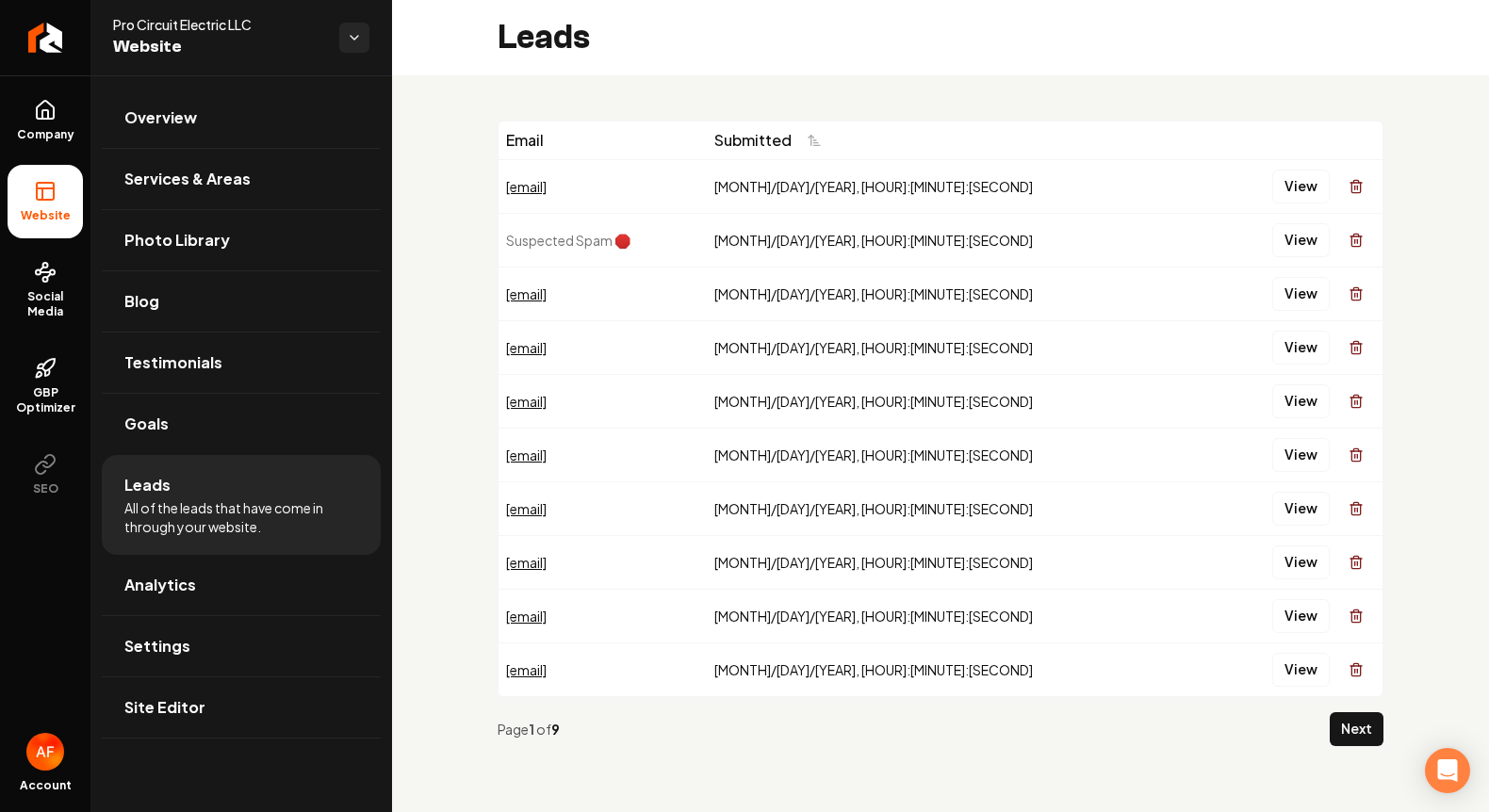 click on "View" at bounding box center (1294, 187) 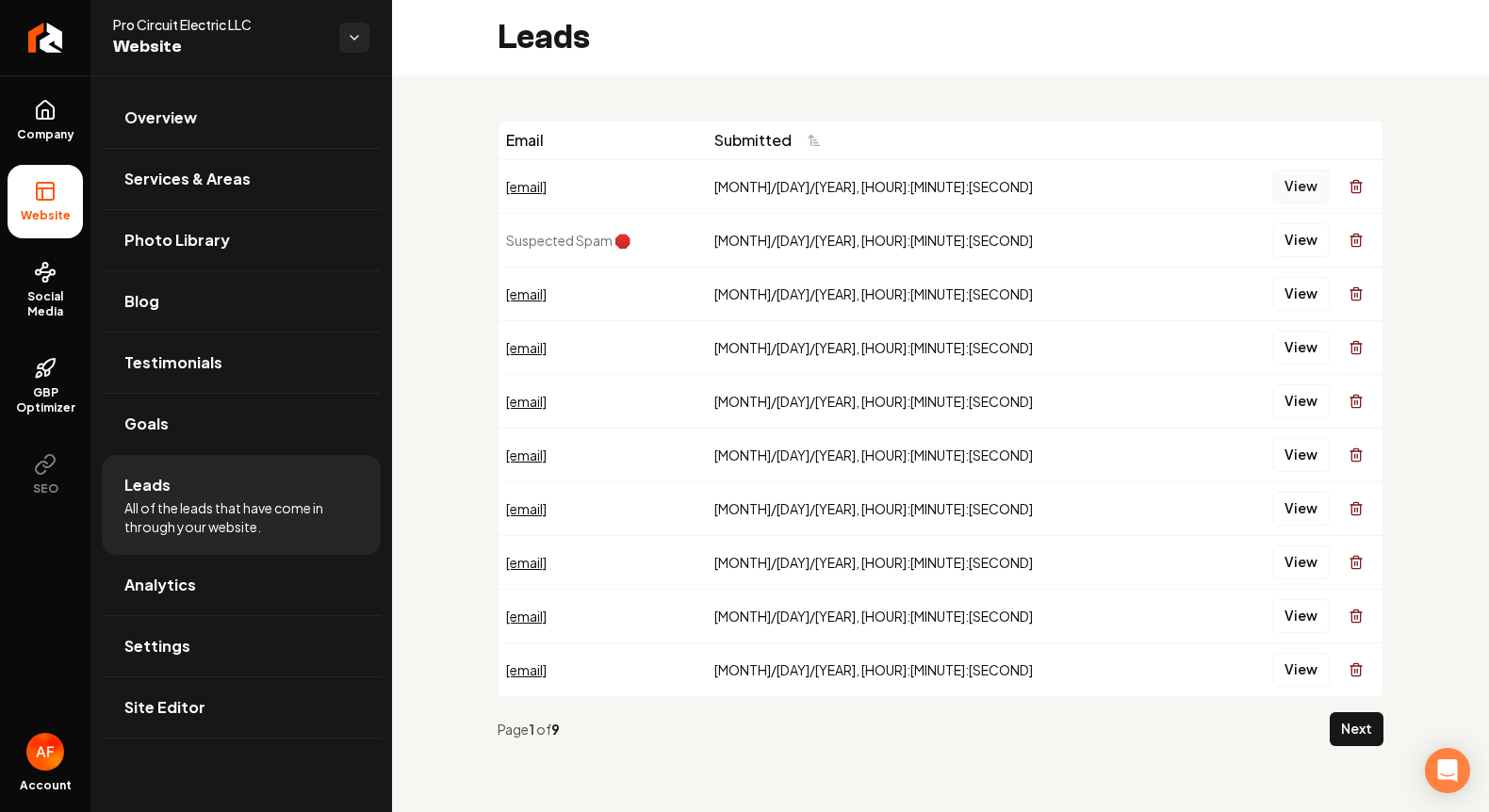 click on "View" at bounding box center (1301, 187) 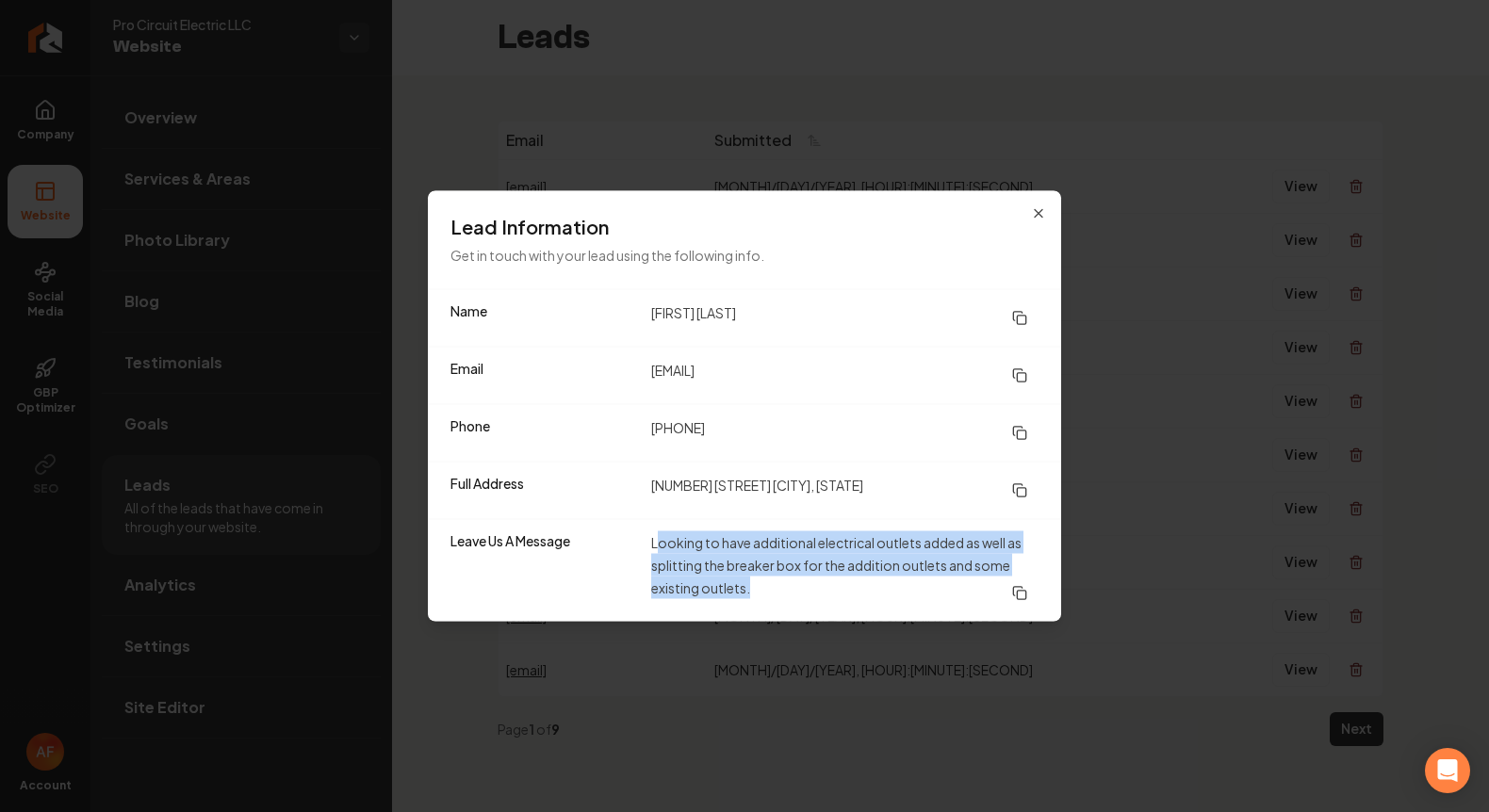 drag, startPoint x: 673, startPoint y: 545, endPoint x: 775, endPoint y: 601, distance: 116.361506 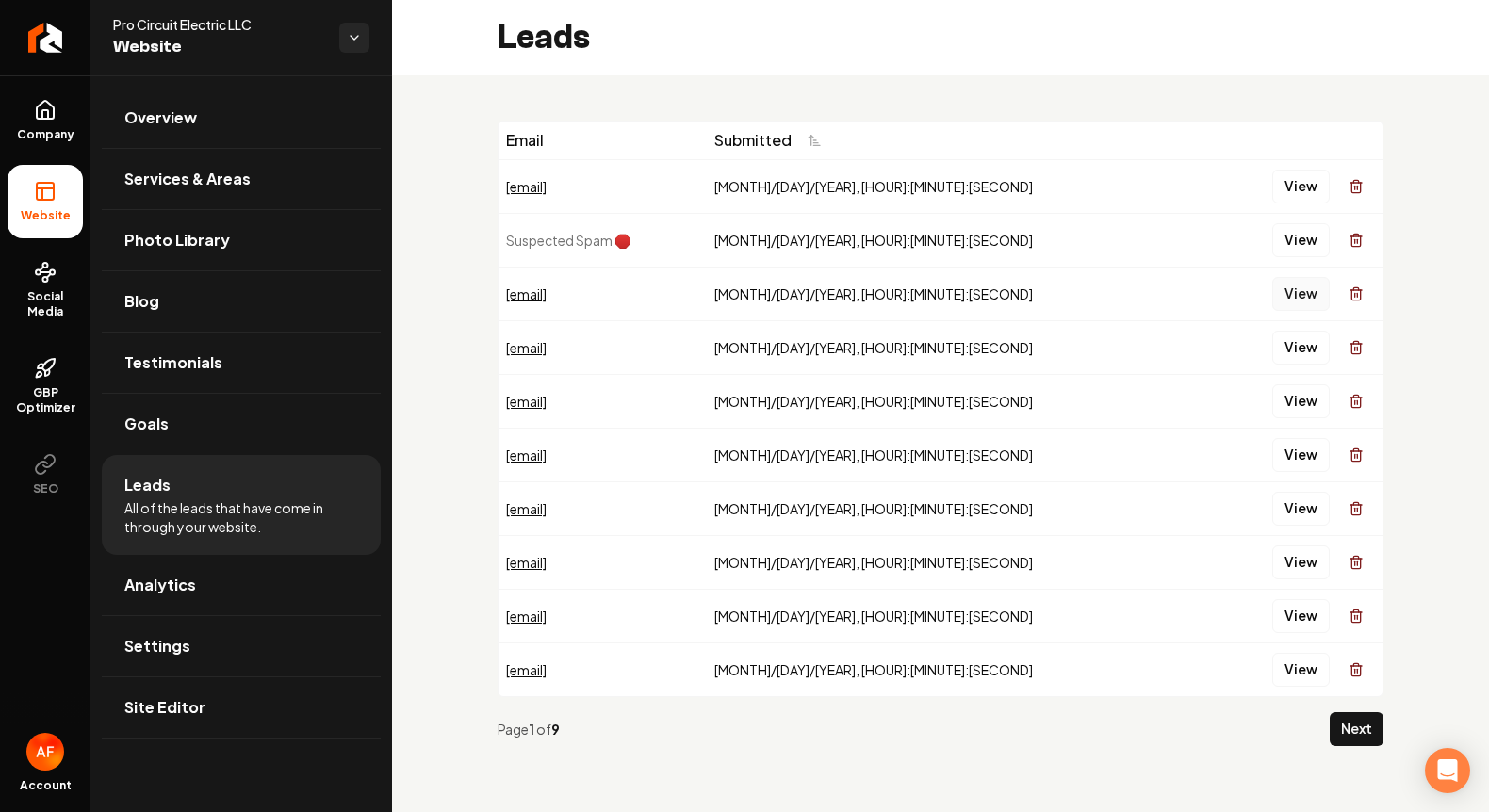 click on "View" at bounding box center [1301, 294] 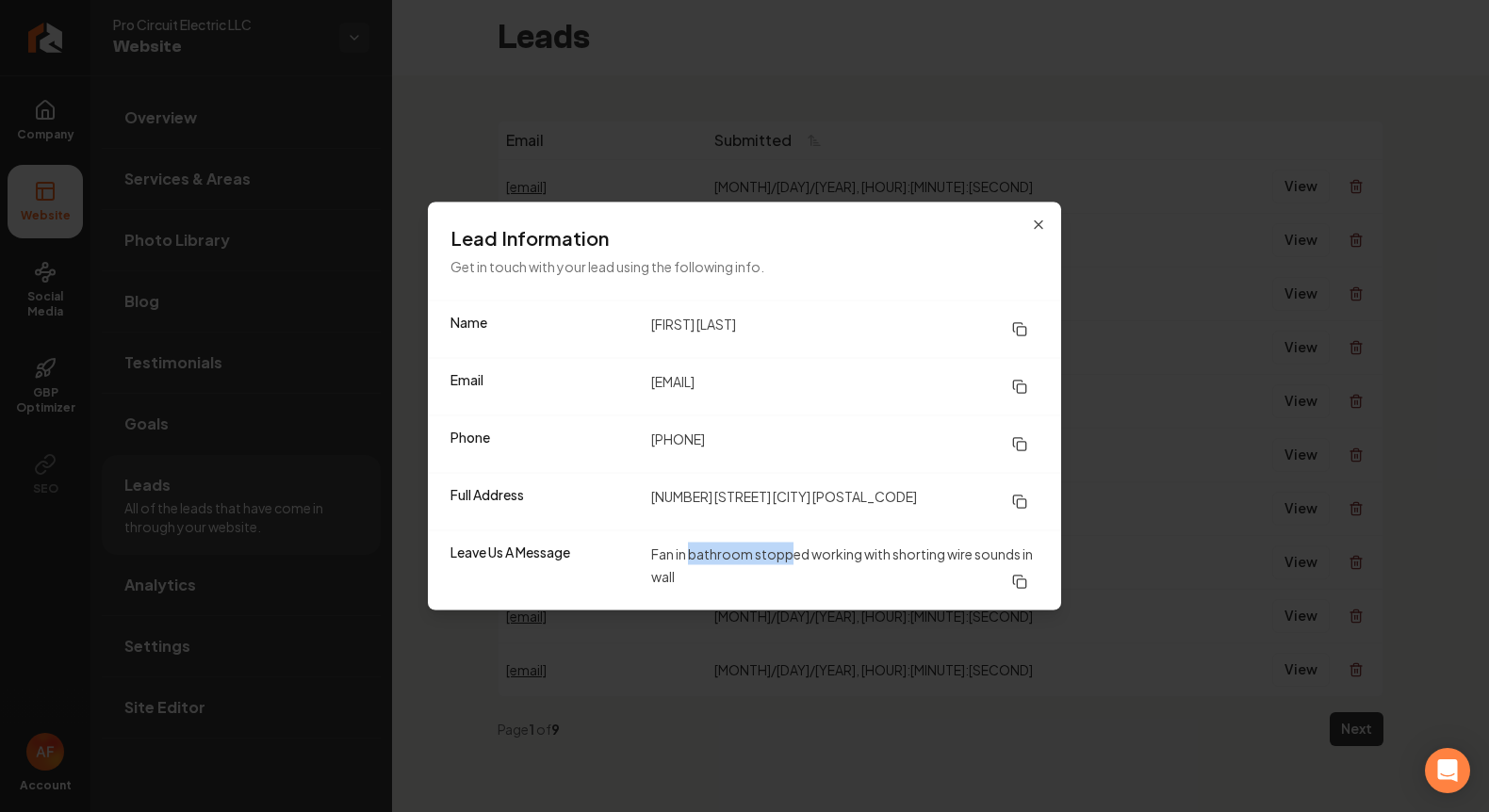 drag, startPoint x: 692, startPoint y: 544, endPoint x: 801, endPoint y: 538, distance: 109.16501 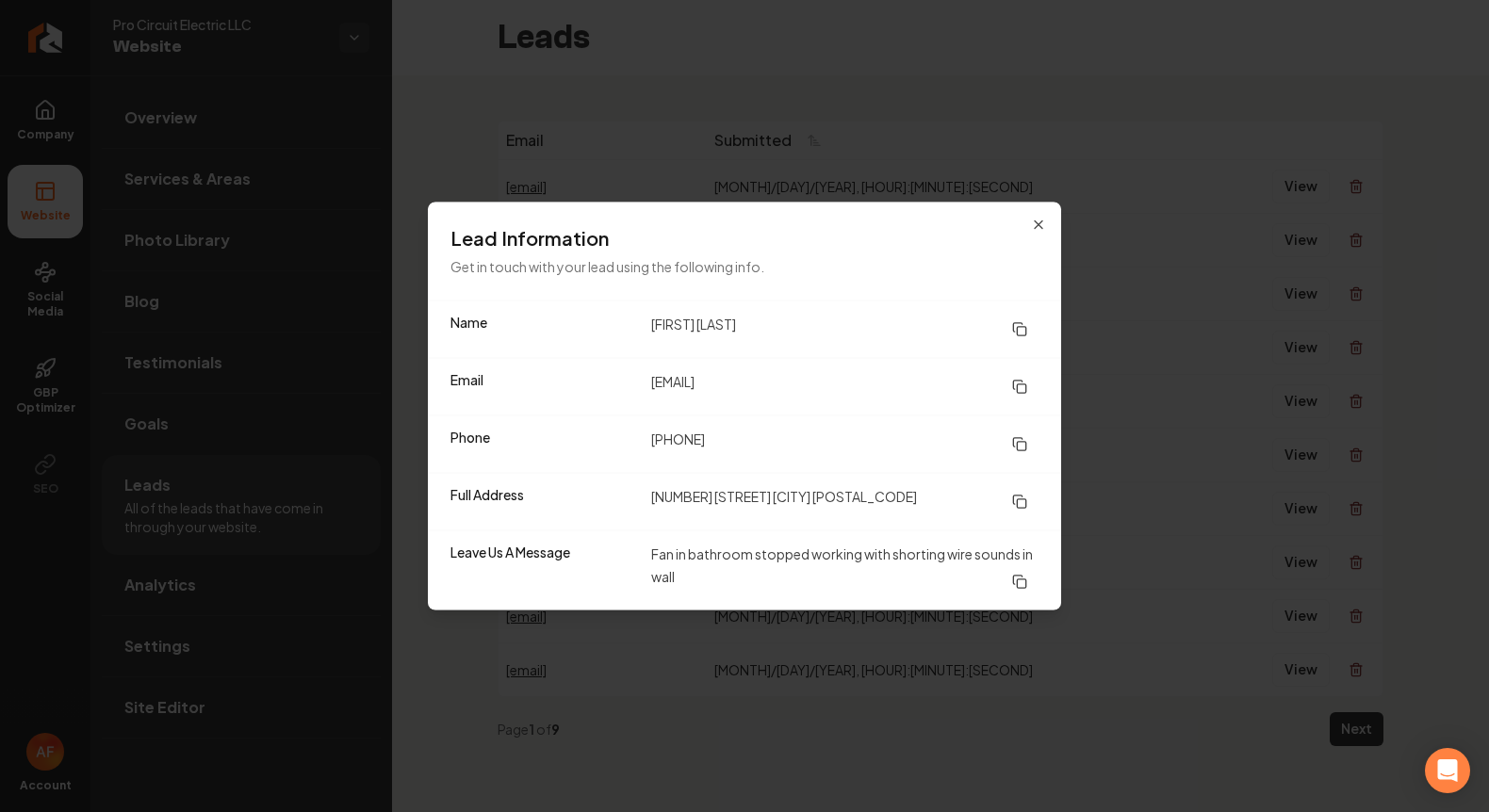 drag, startPoint x: 1360, startPoint y: 265, endPoint x: 1328, endPoint y: 264, distance: 32.0156 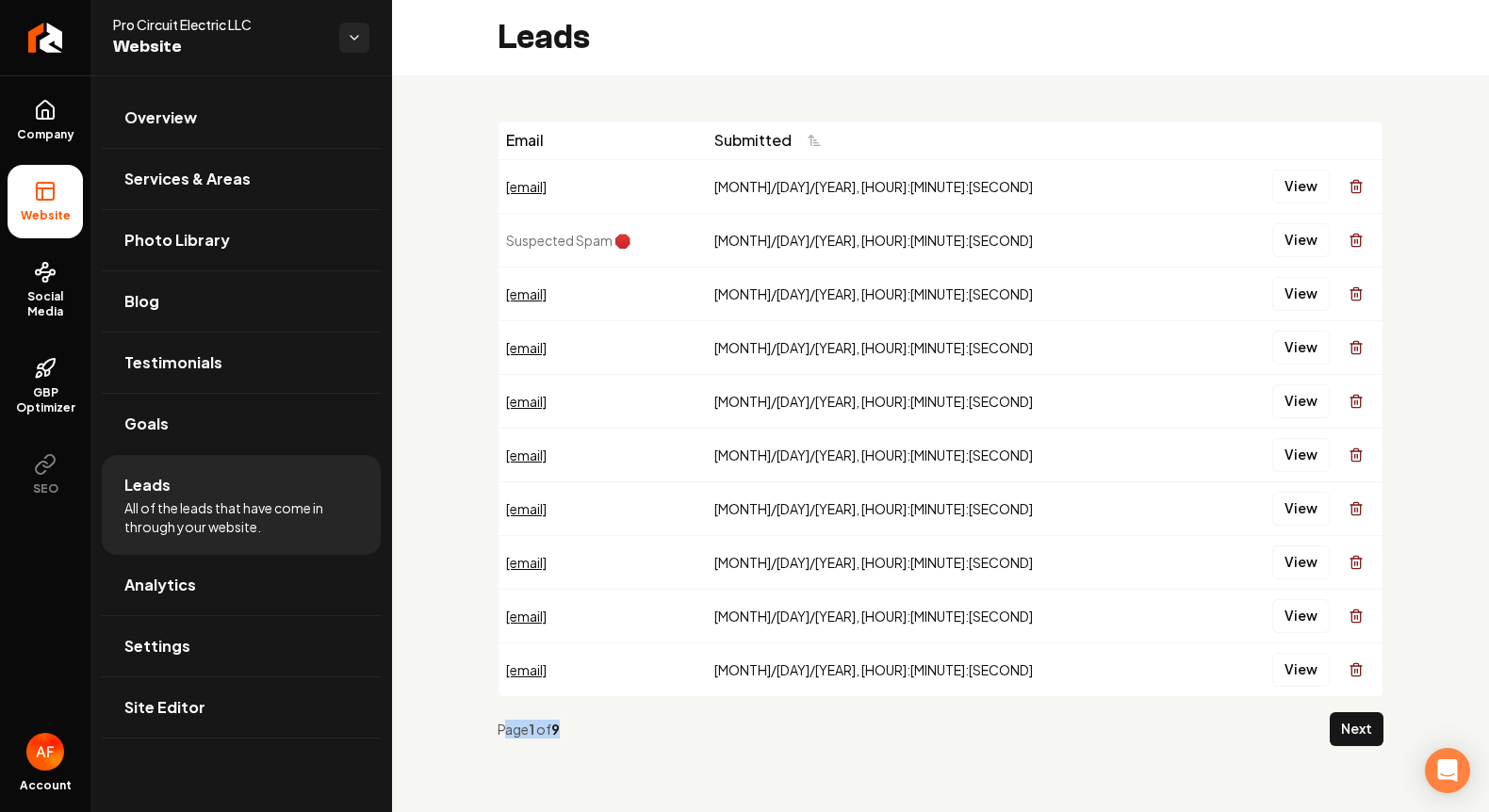 drag, startPoint x: 503, startPoint y: 729, endPoint x: 588, endPoint y: 727, distance: 85.02353 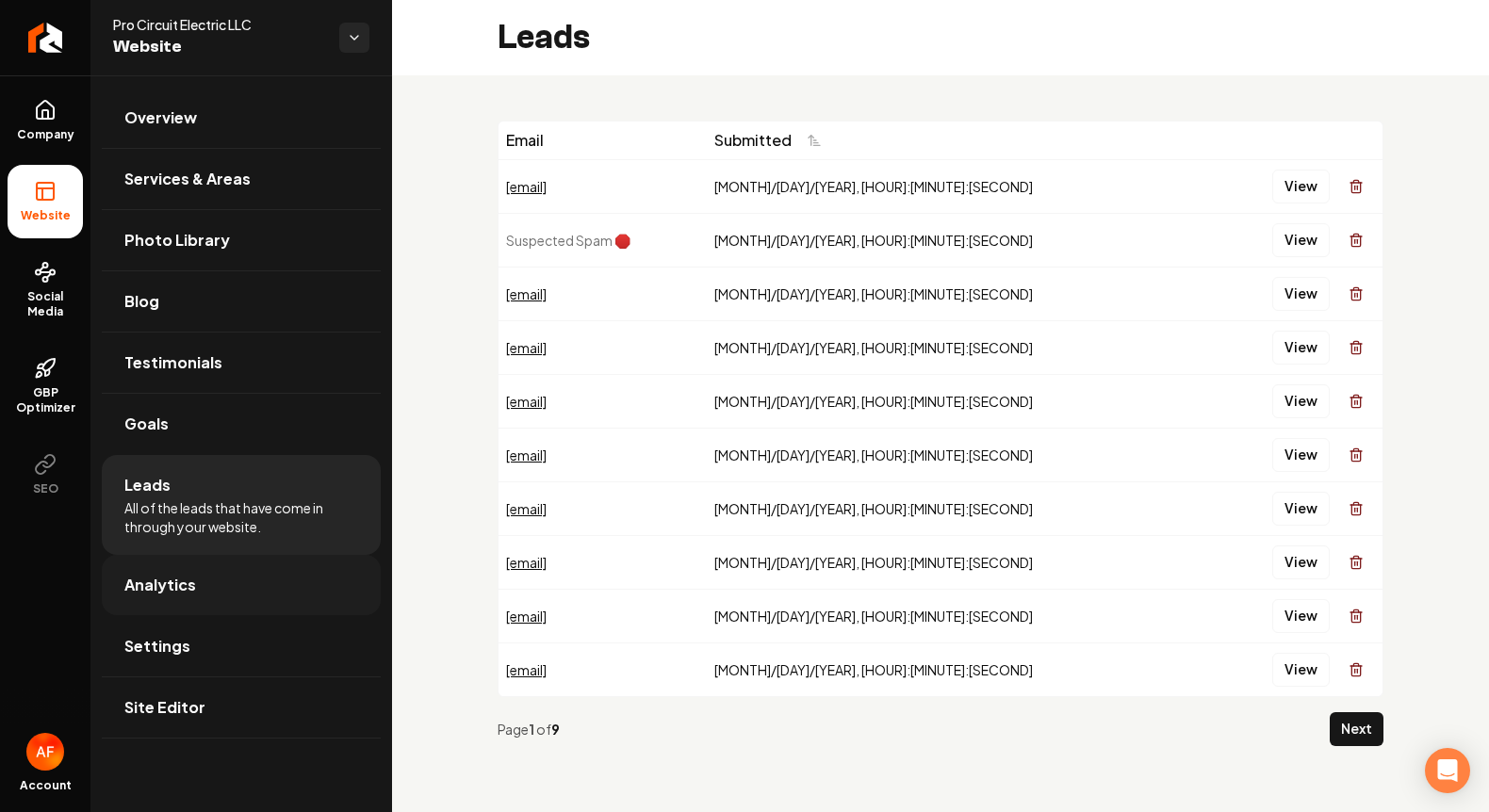 click on "Analytics" at bounding box center [241, 585] 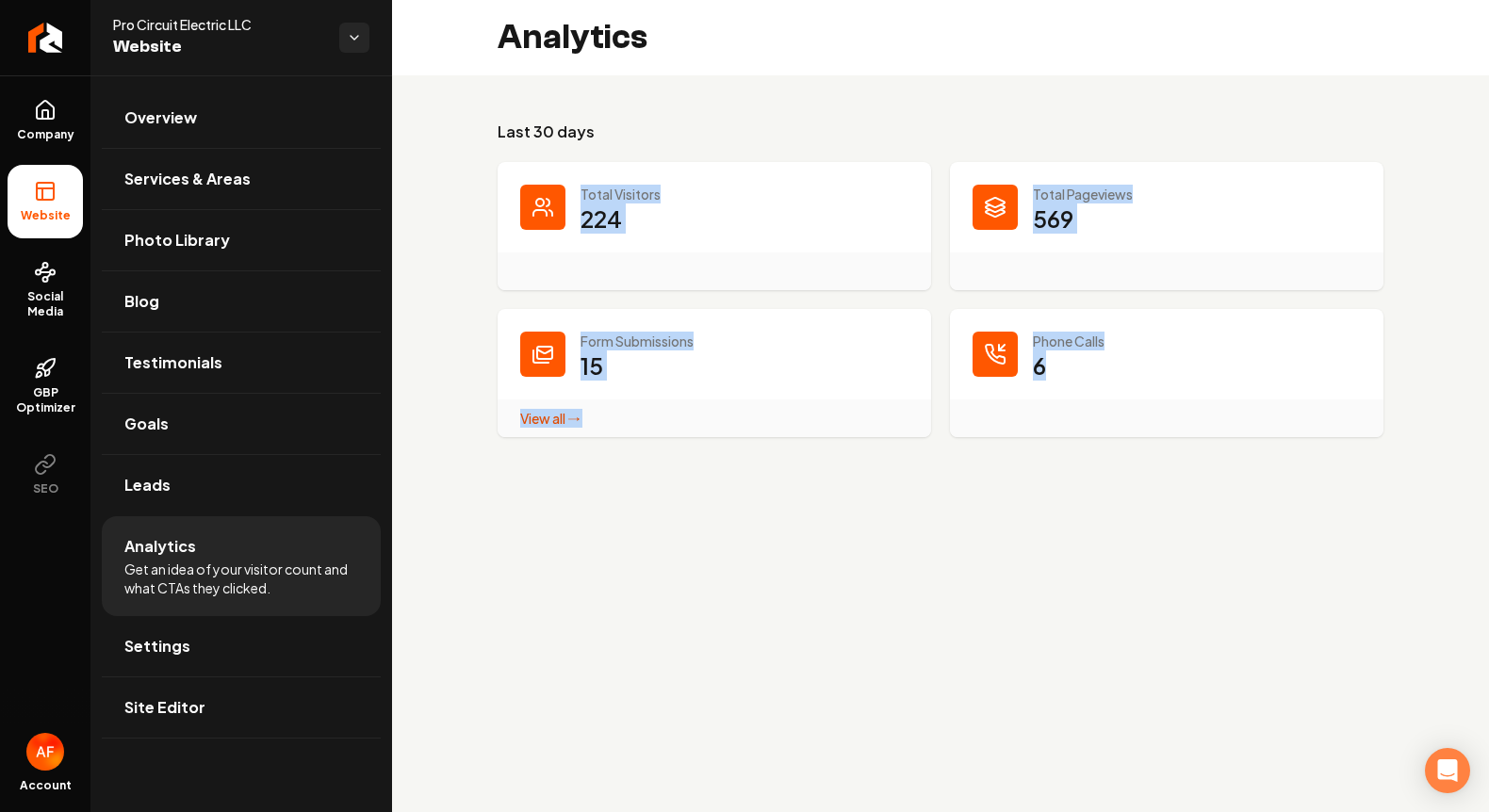 drag, startPoint x: 1092, startPoint y: 374, endPoint x: 605, endPoint y: 154, distance: 534.3866 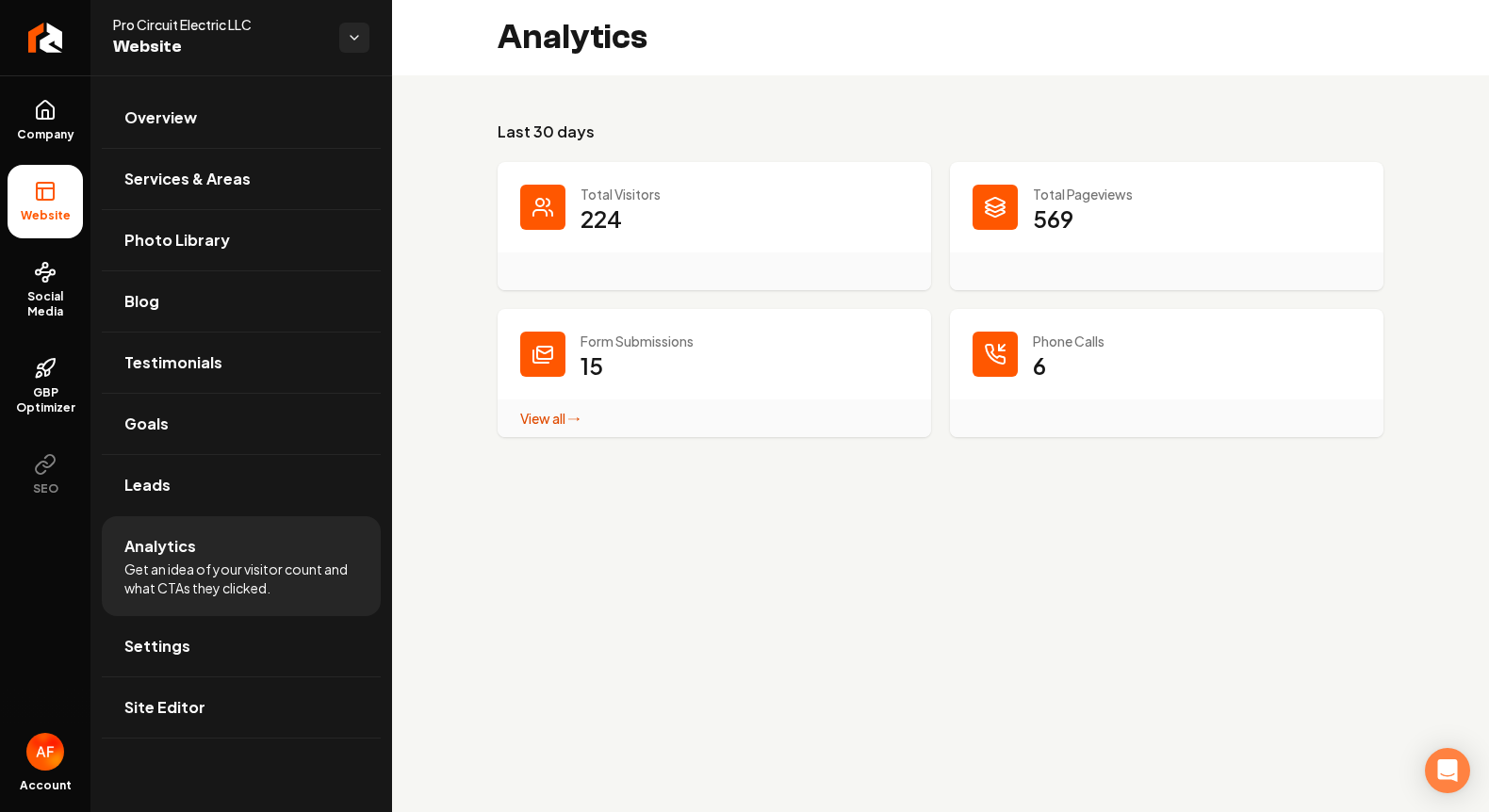 click on "Last 30 days" at bounding box center [941, 132] 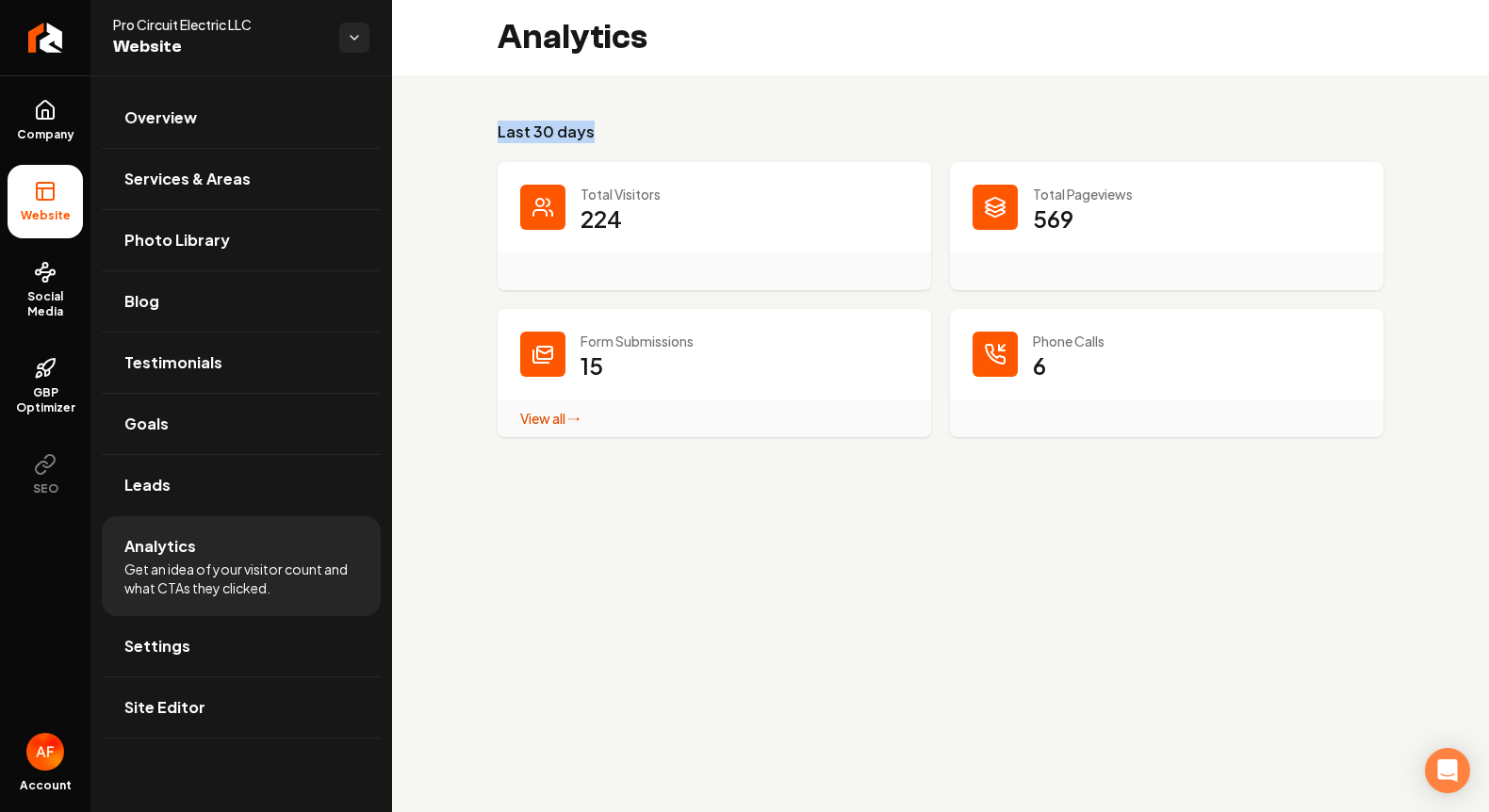 drag, startPoint x: 507, startPoint y: 137, endPoint x: 639, endPoint y: 131, distance: 132.13629 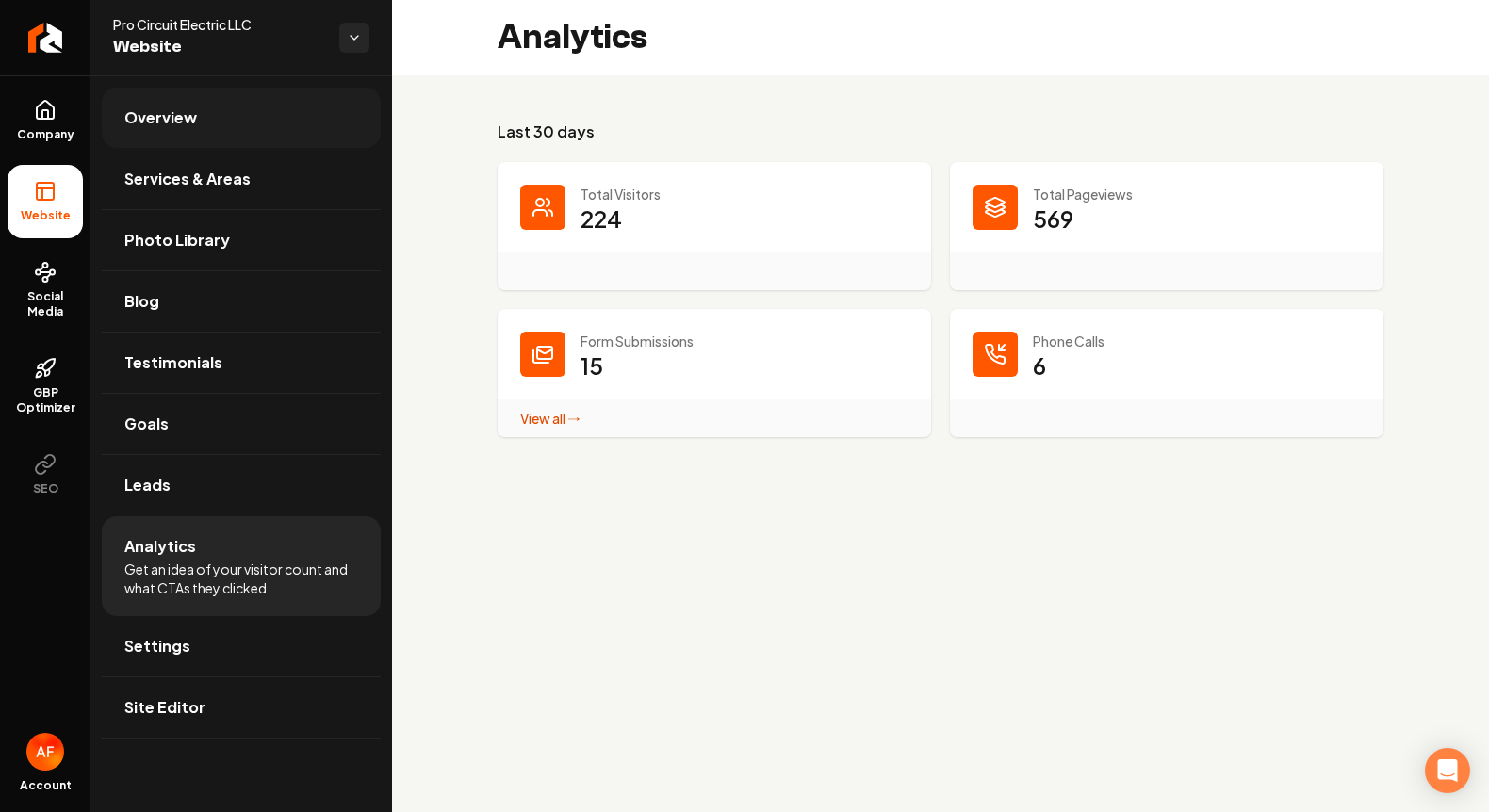 click on "Overview" at bounding box center [241, 118] 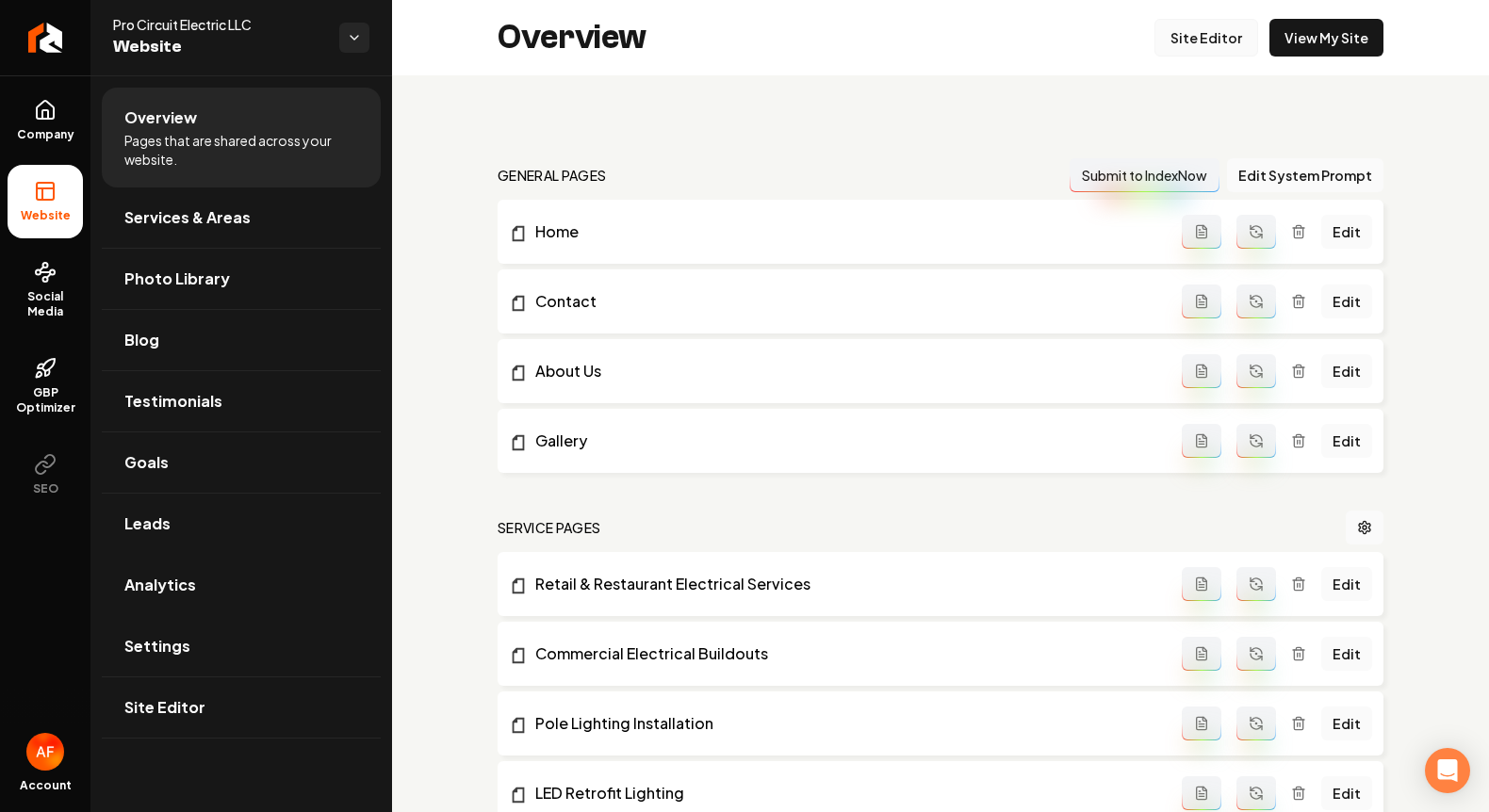 click on "Site Editor" at bounding box center (1206, 38) 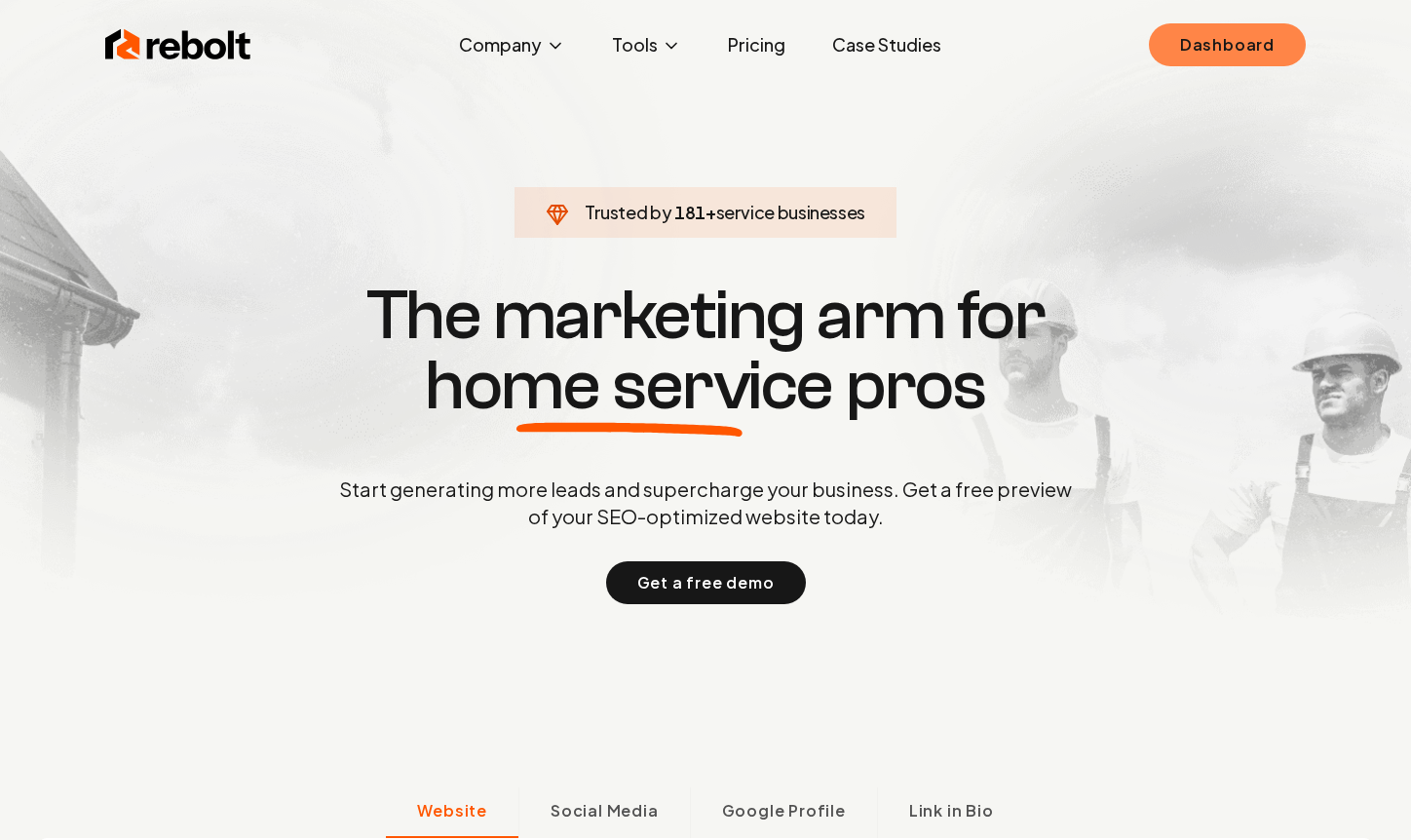 scroll, scrollTop: 0, scrollLeft: 0, axis: both 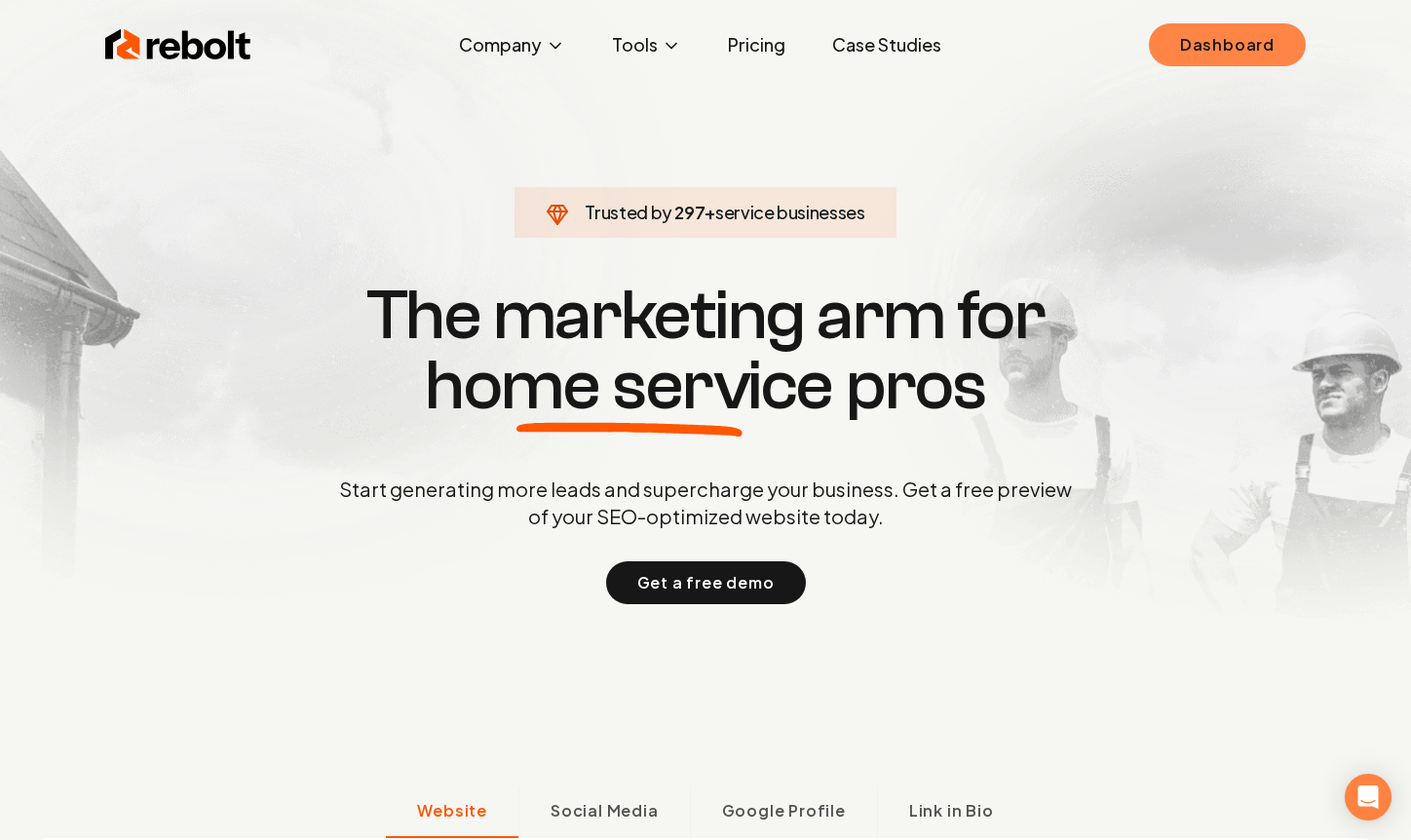 click on "Dashboard" at bounding box center [1227, 45] 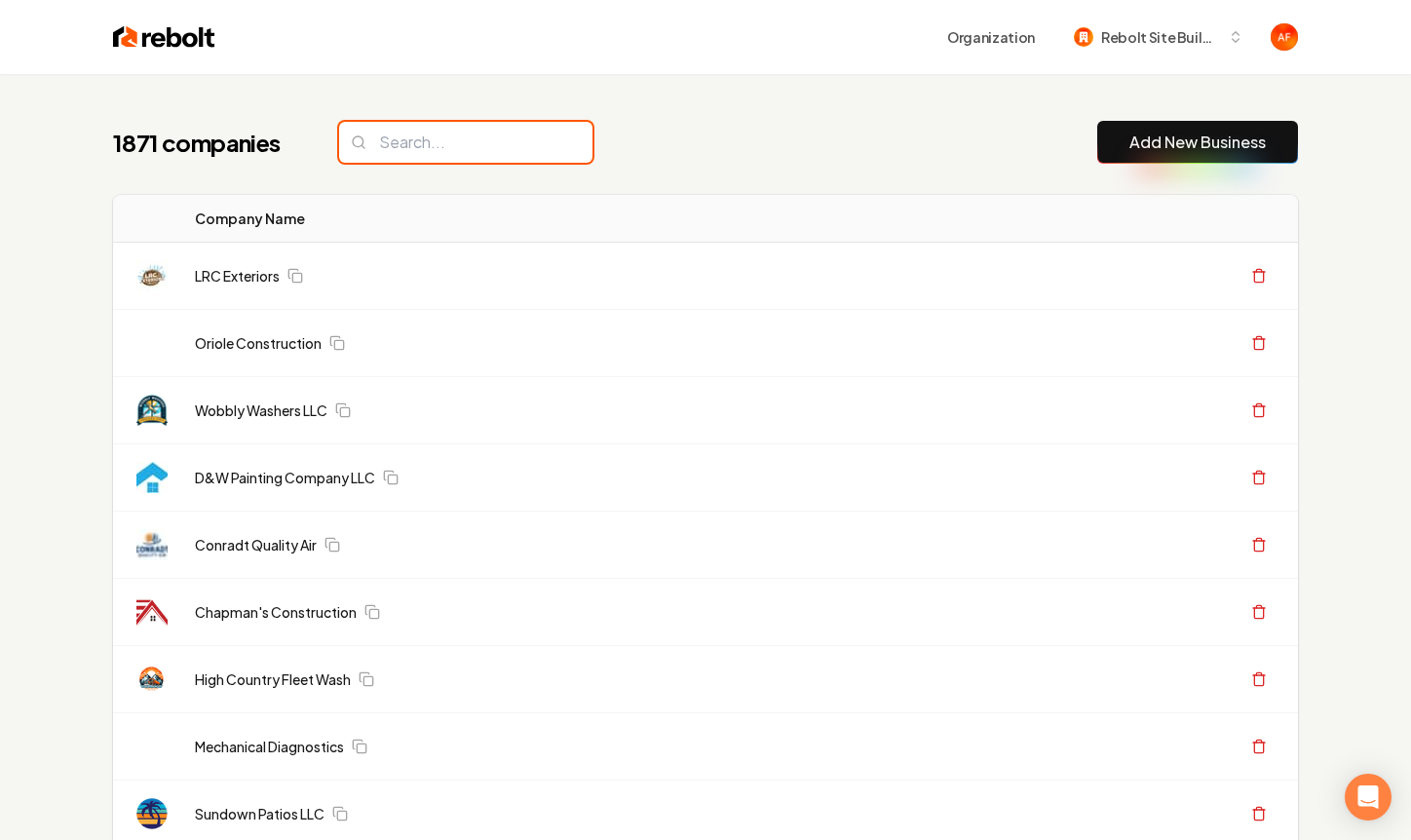 click at bounding box center (466, 142) 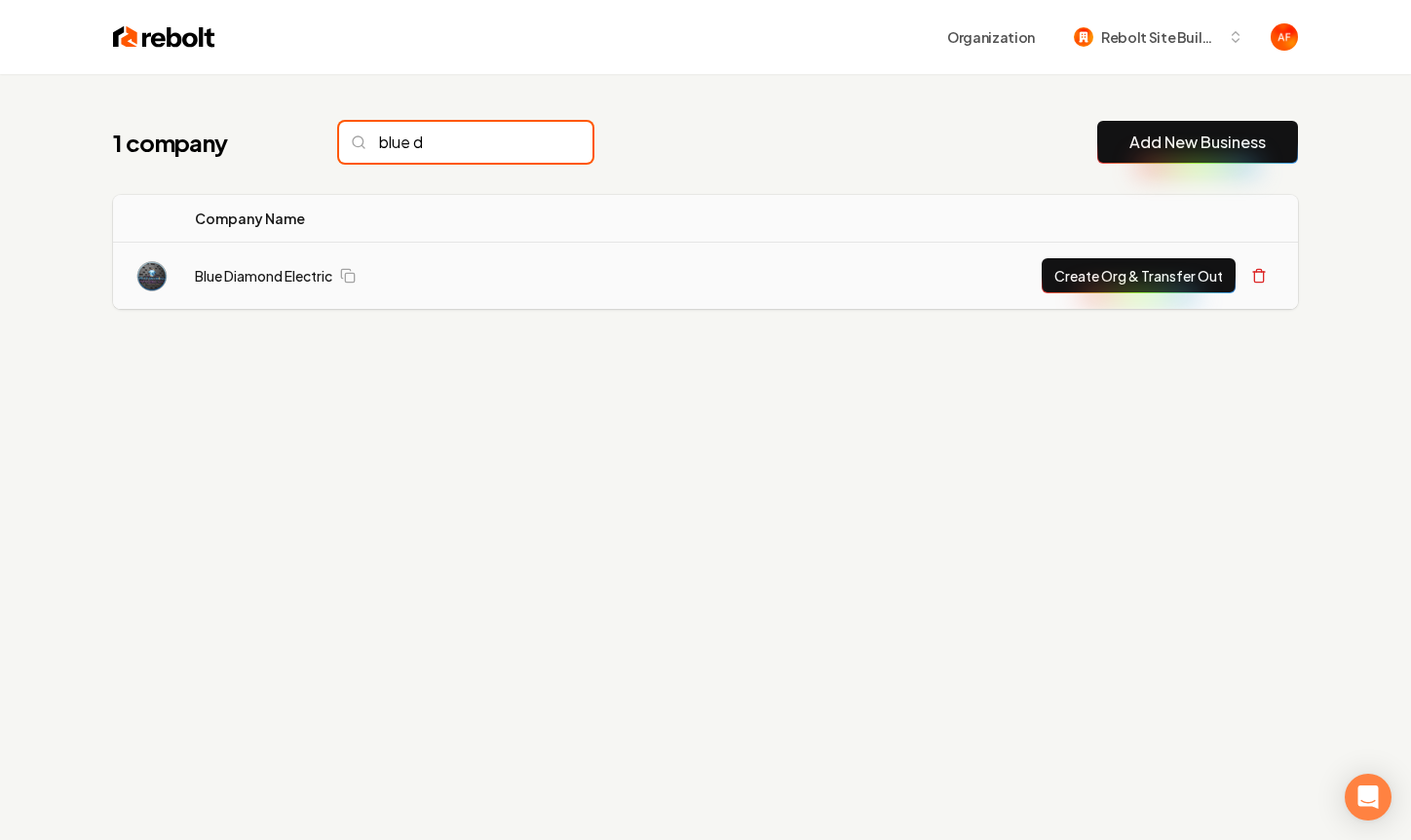 type on "blue d" 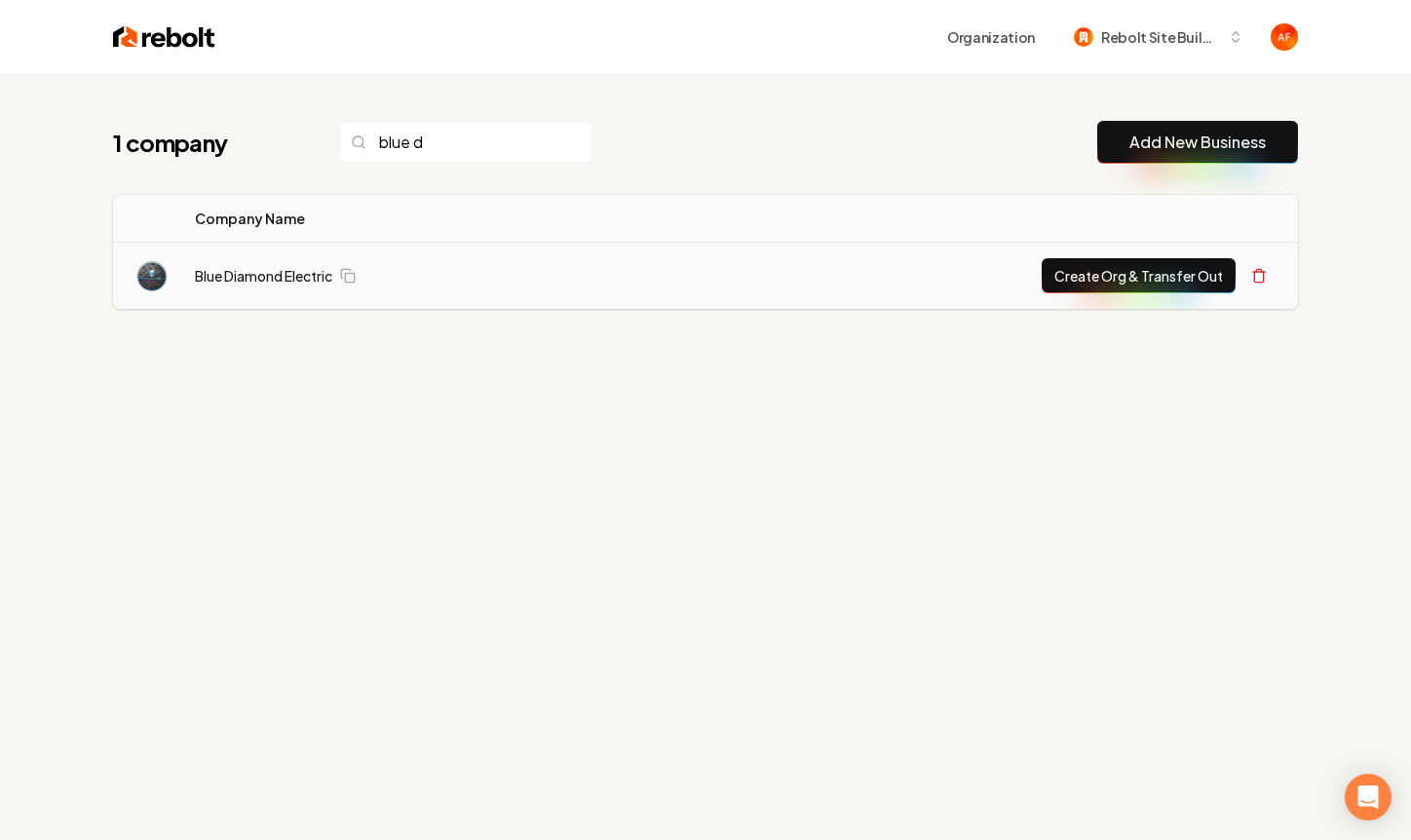 click on "Create Org & Transfer Out" at bounding box center [1138, 276] 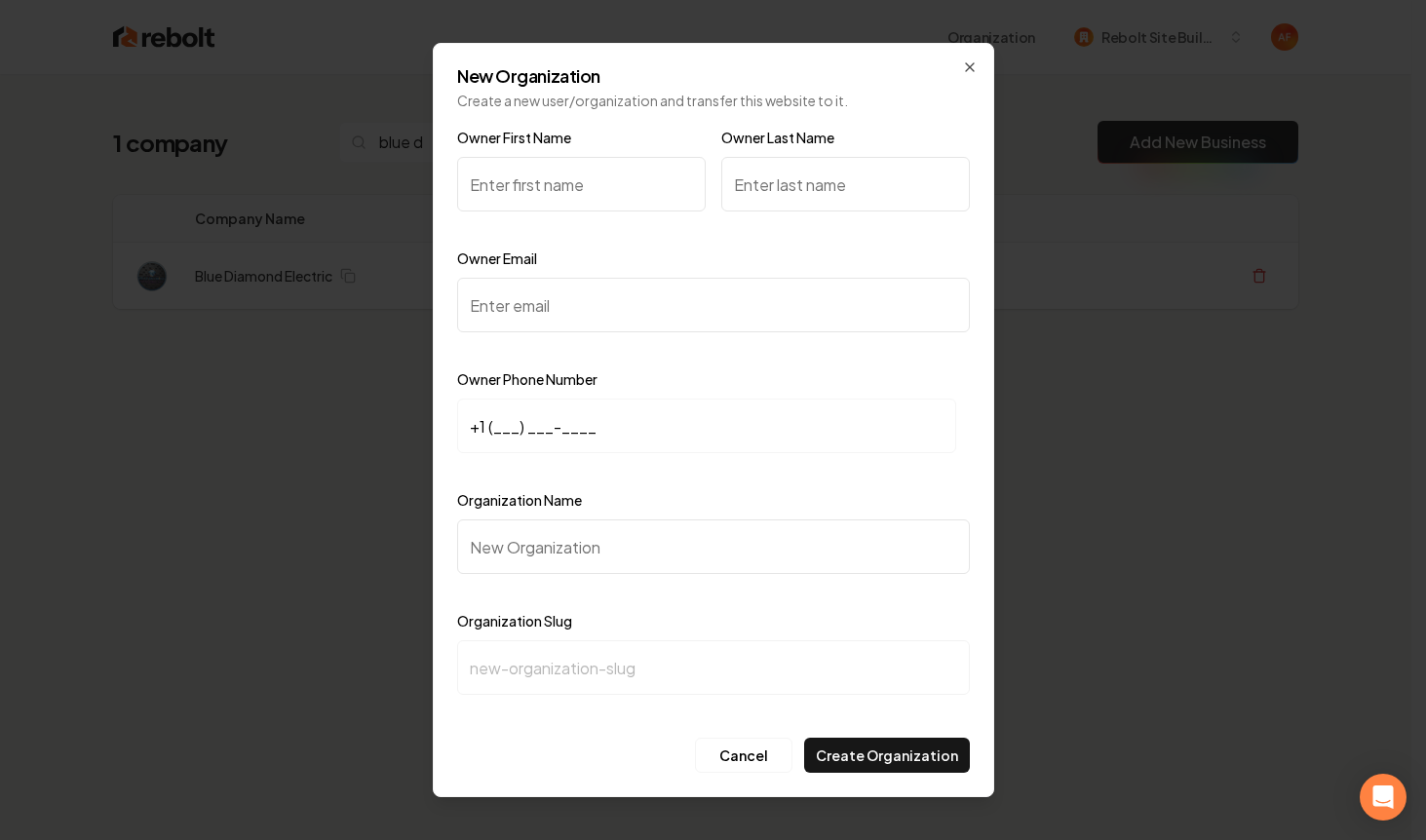 click on "Owner First Name" at bounding box center [581, 184] 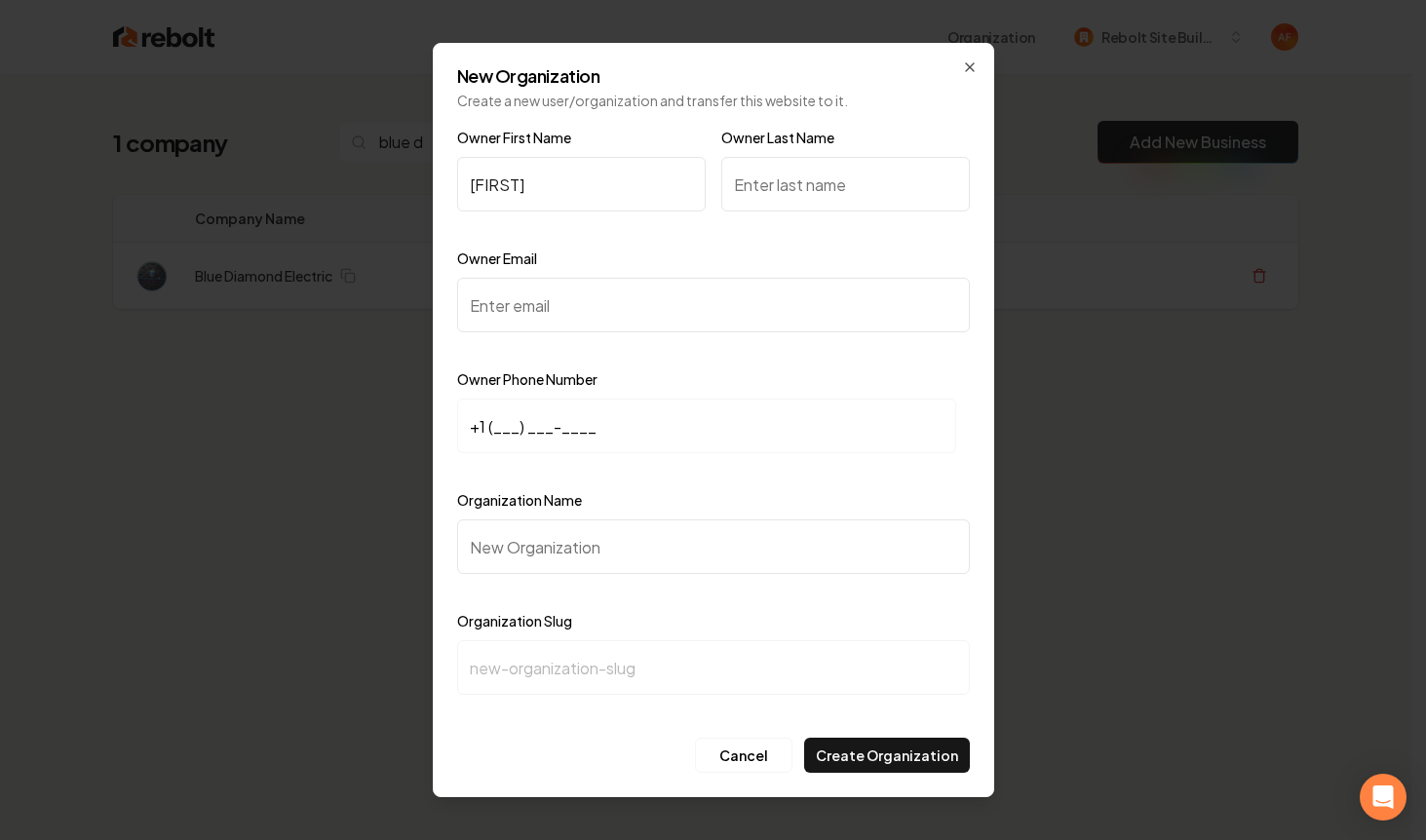 type on "Danny" 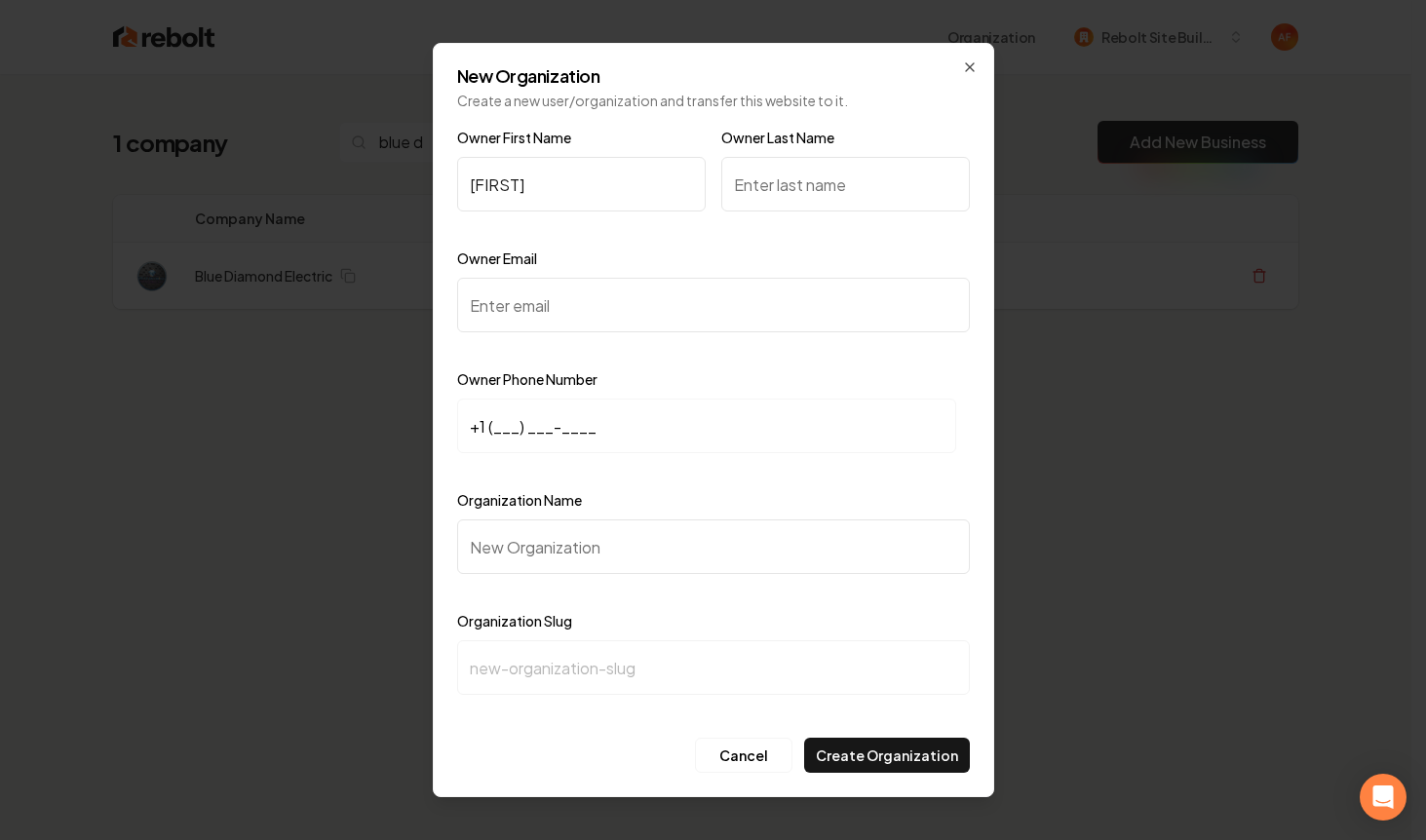 type on "L" 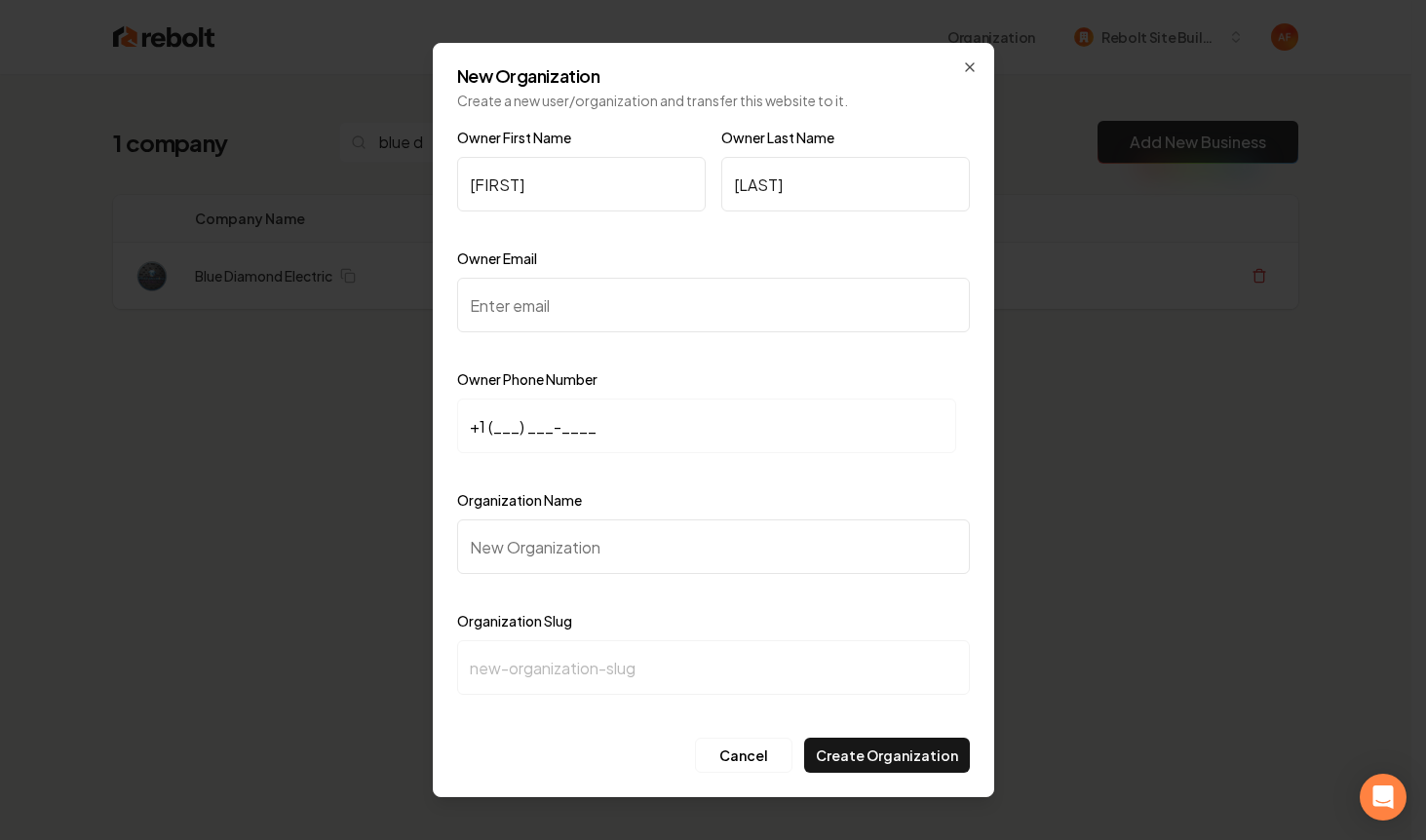 type on "Wynne" 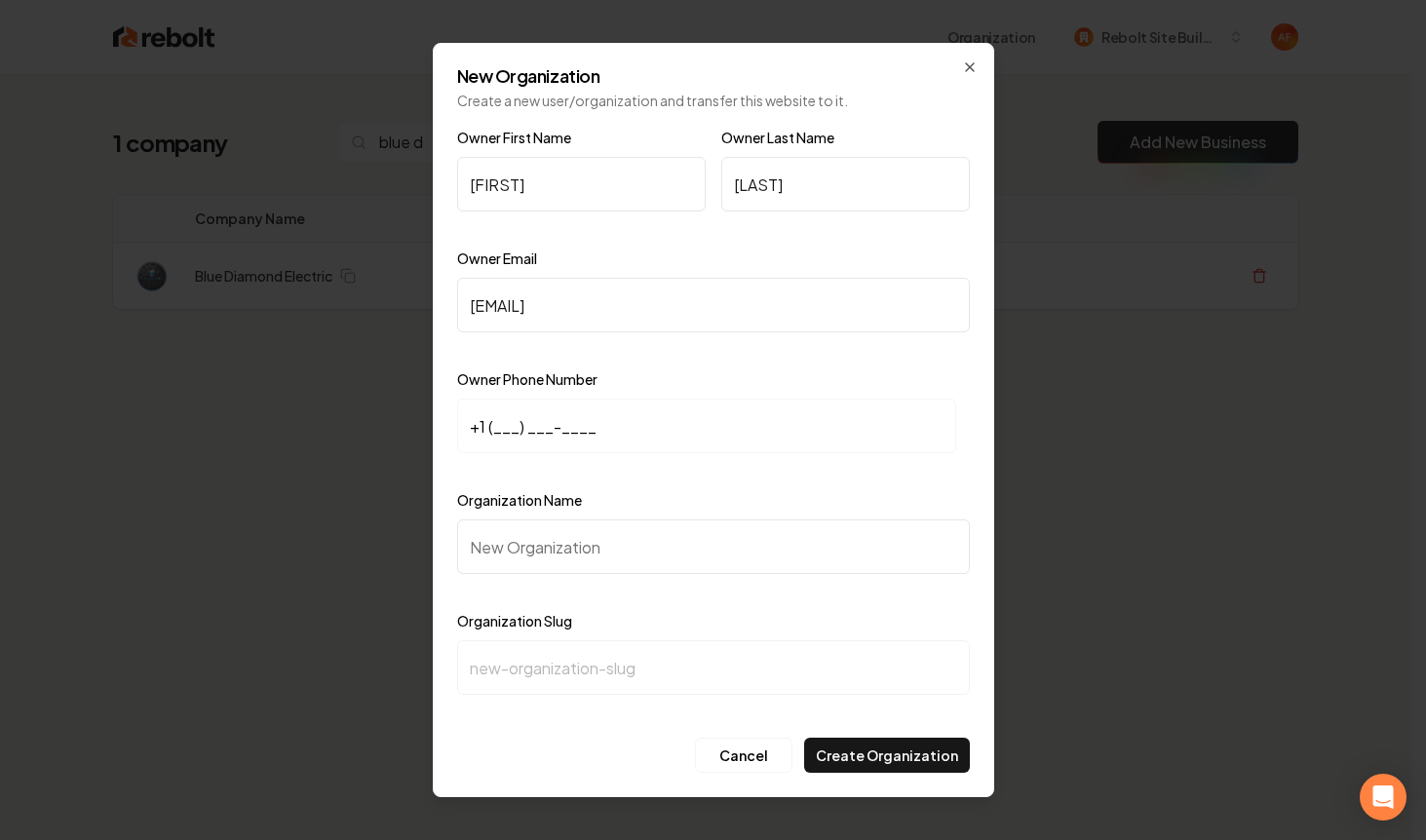 type on "bluediamondelectricil@gmail.com" 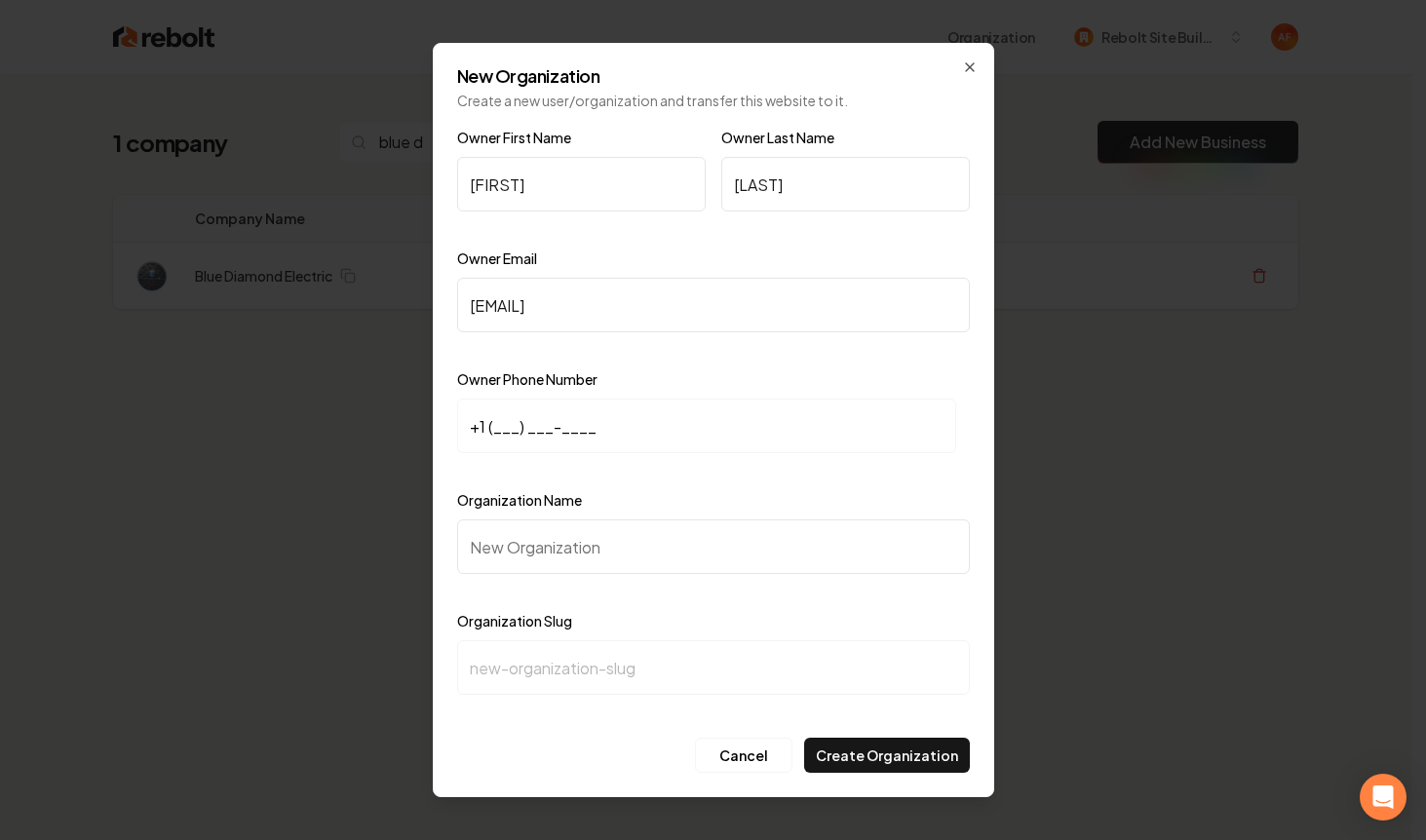 click on "+1 (___) ___-____" at bounding box center (707, 426) 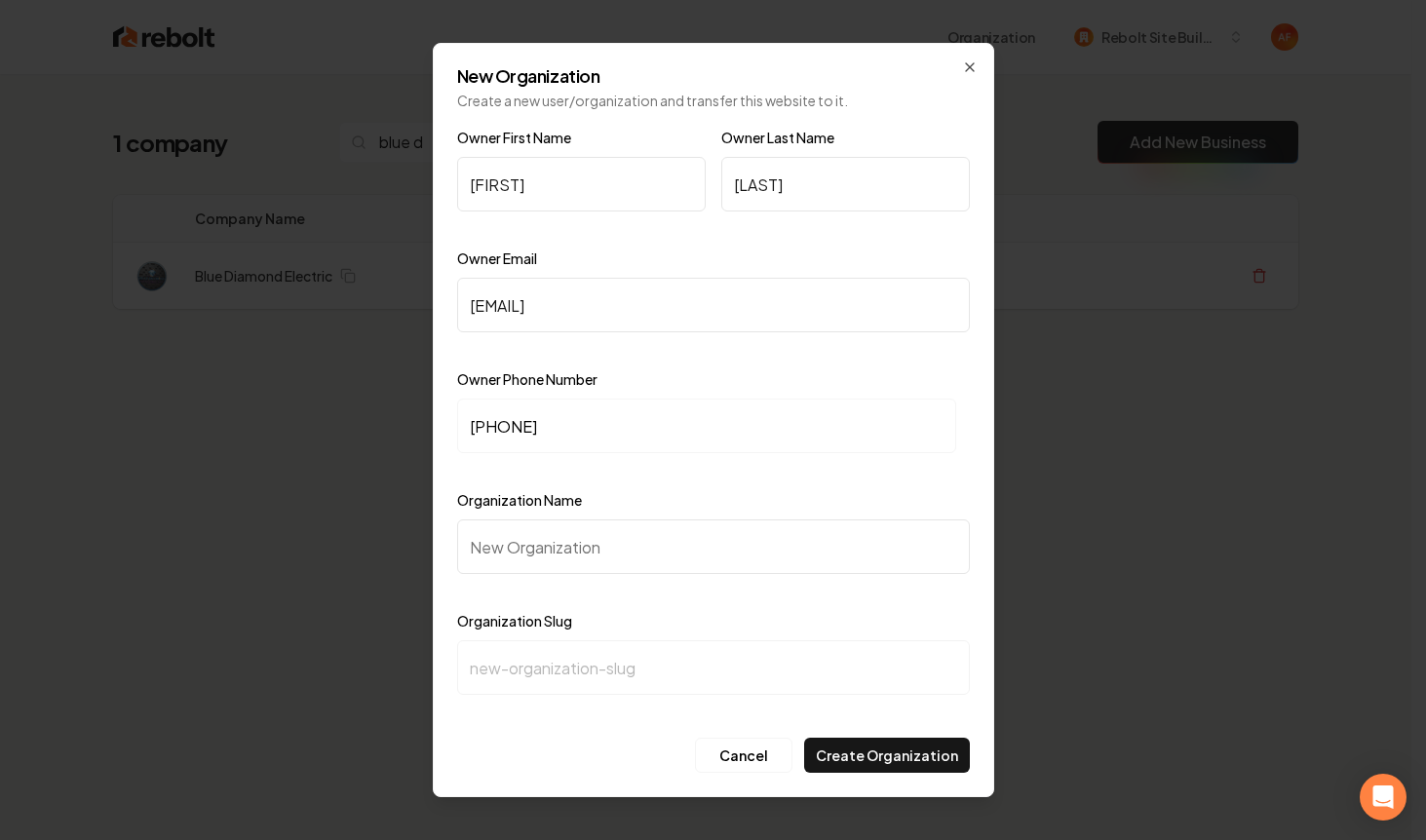 type on "+1 (224) 477-7506" 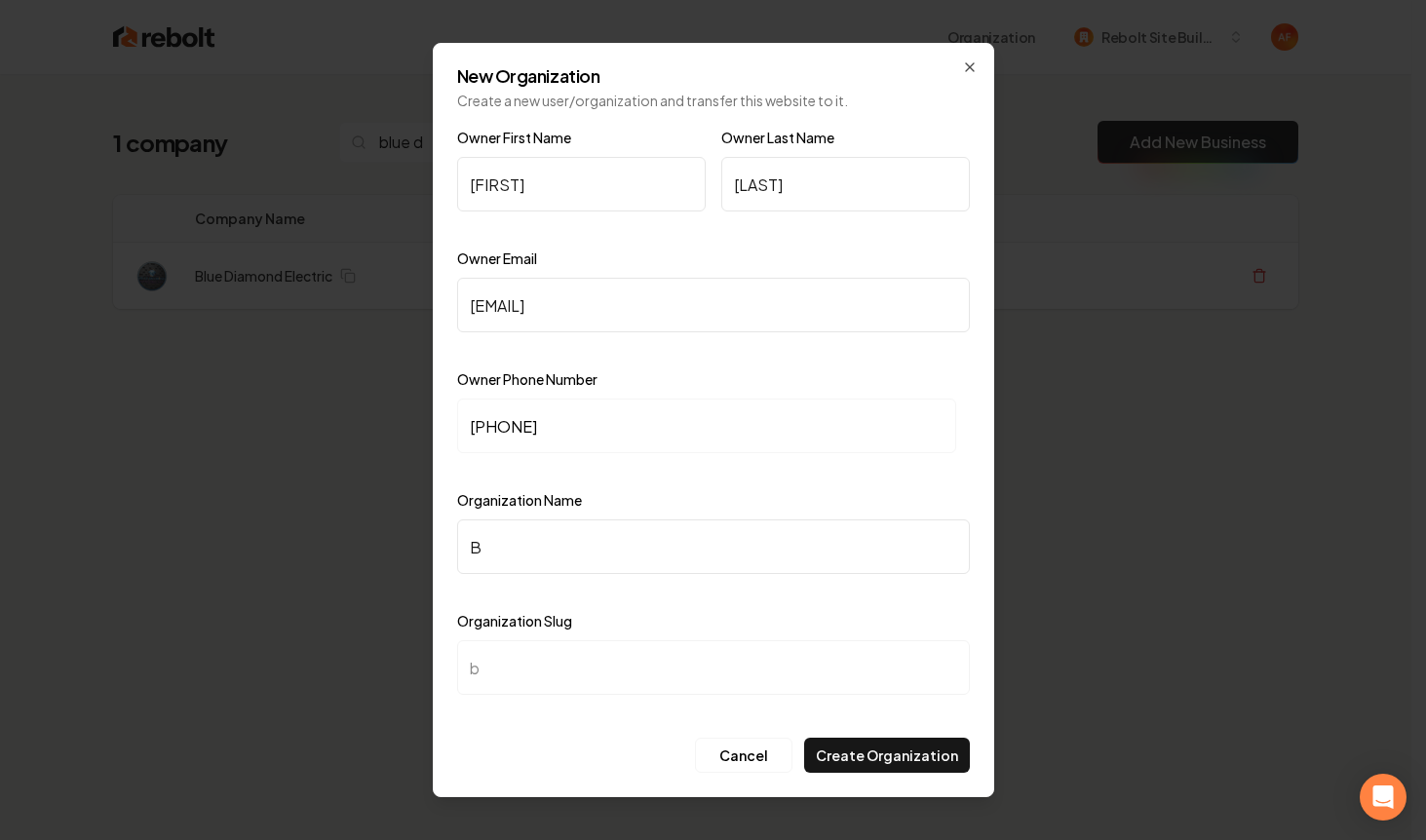 type on "Bl" 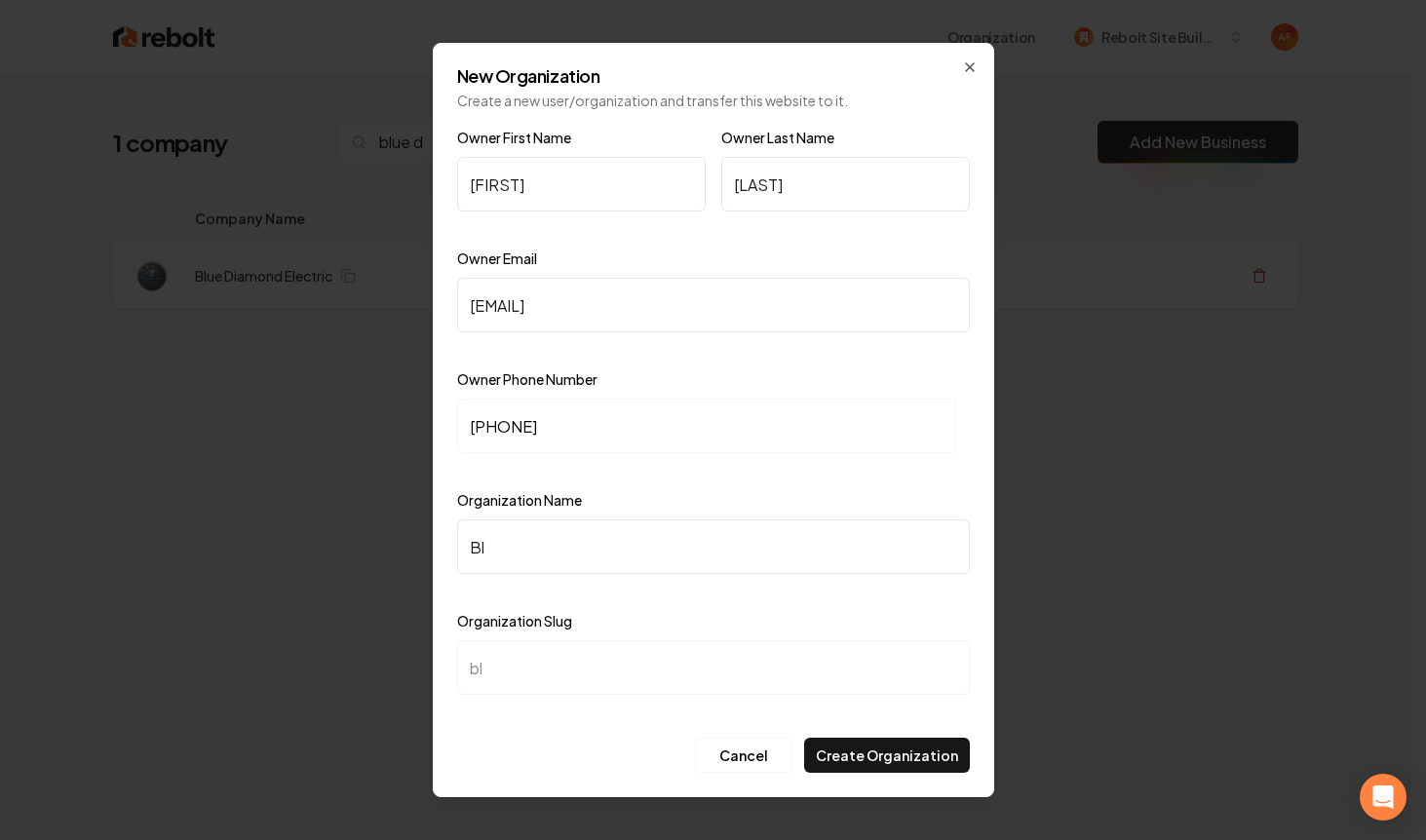 type on "Blu" 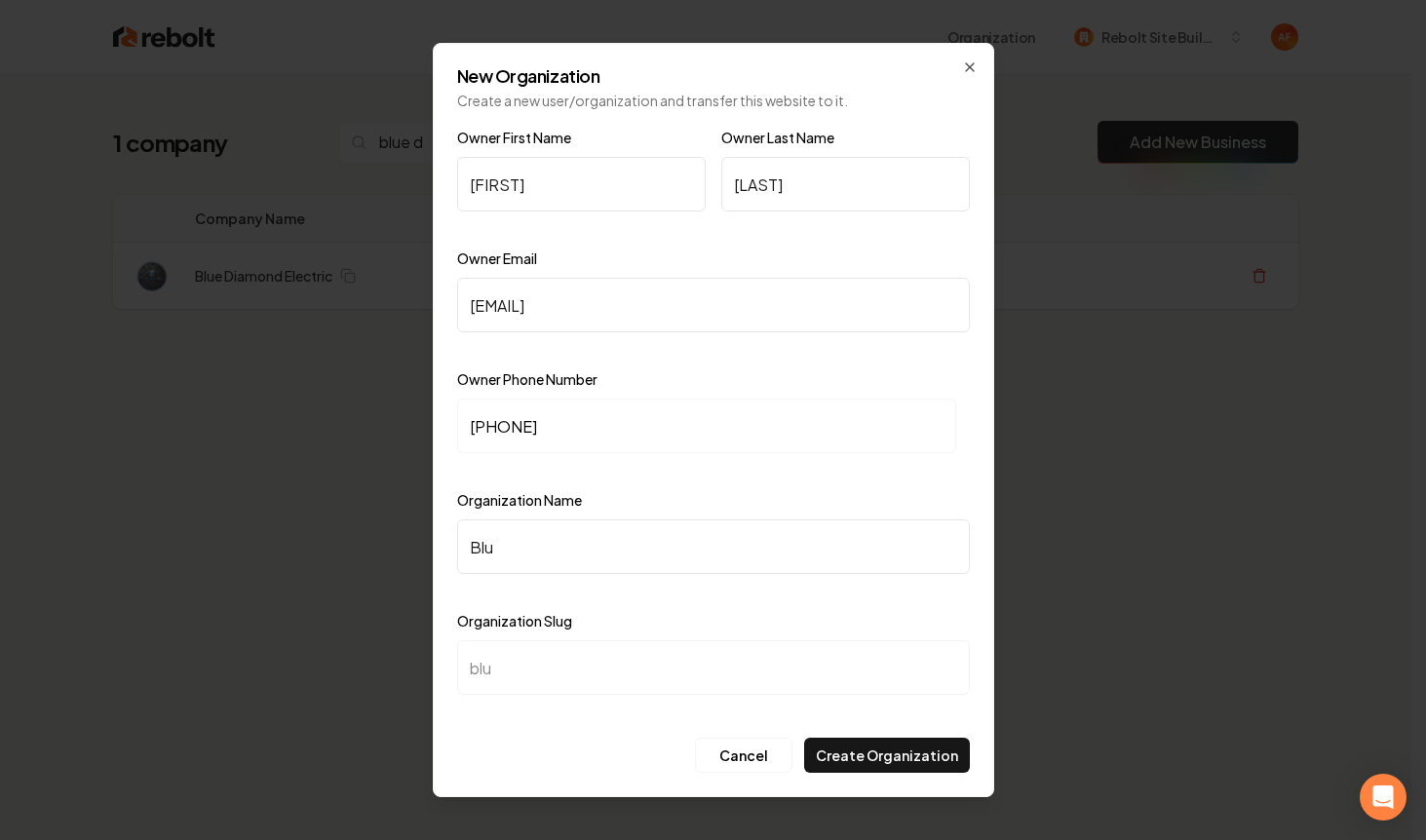 type on "Blue" 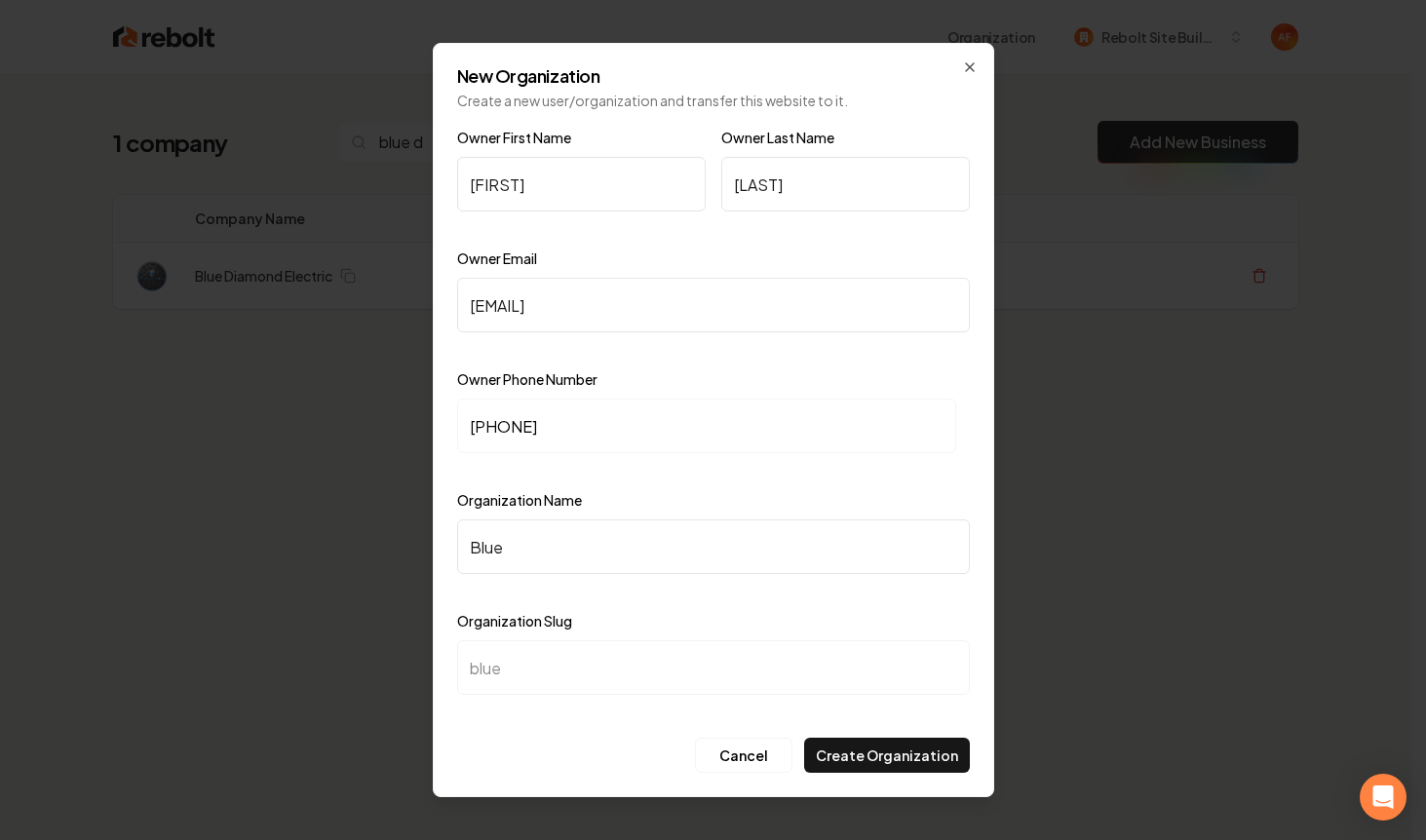 drag, startPoint x: 546, startPoint y: 543, endPoint x: 431, endPoint y: 554, distance: 115.5249 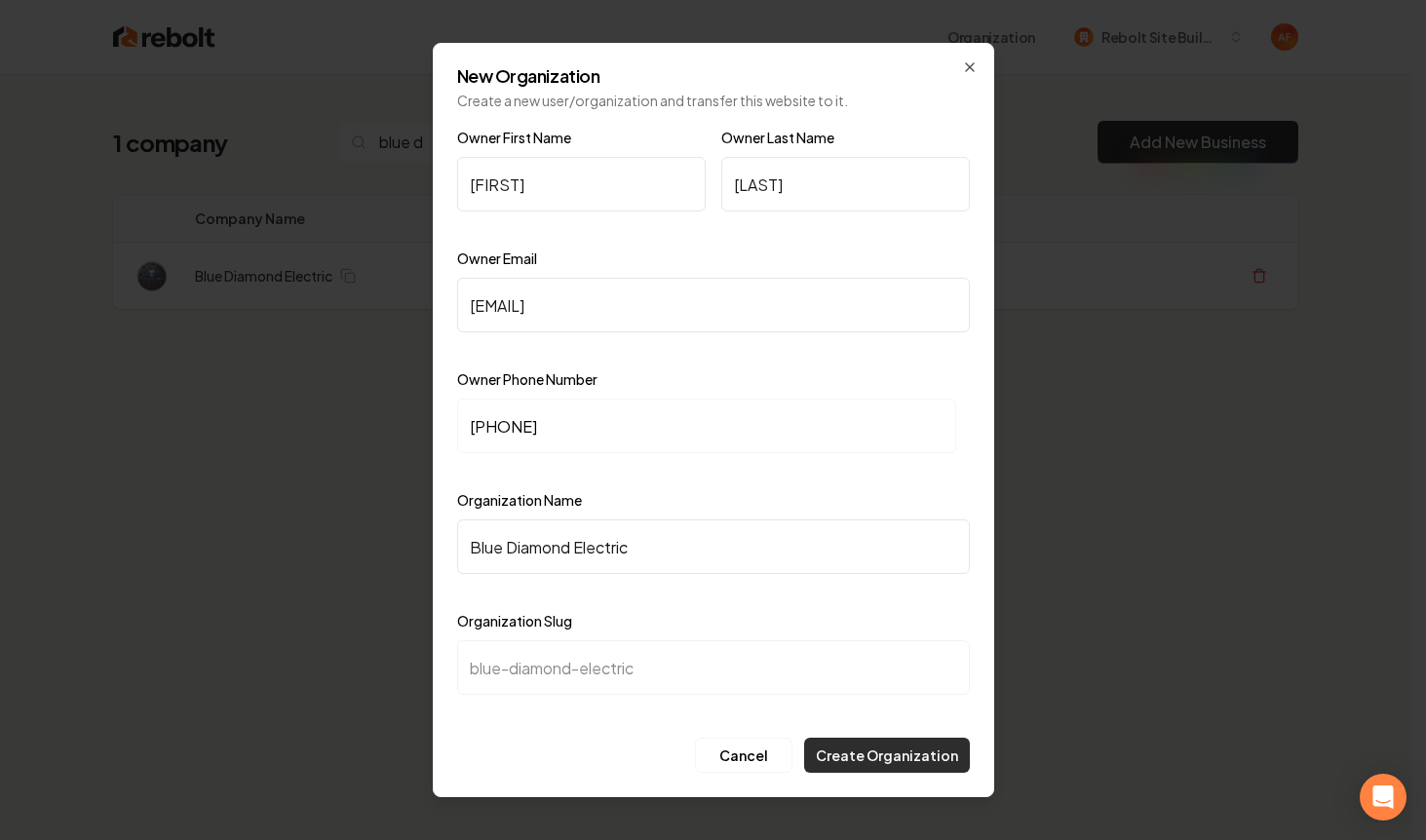 type on "Blue Diamond Electric" 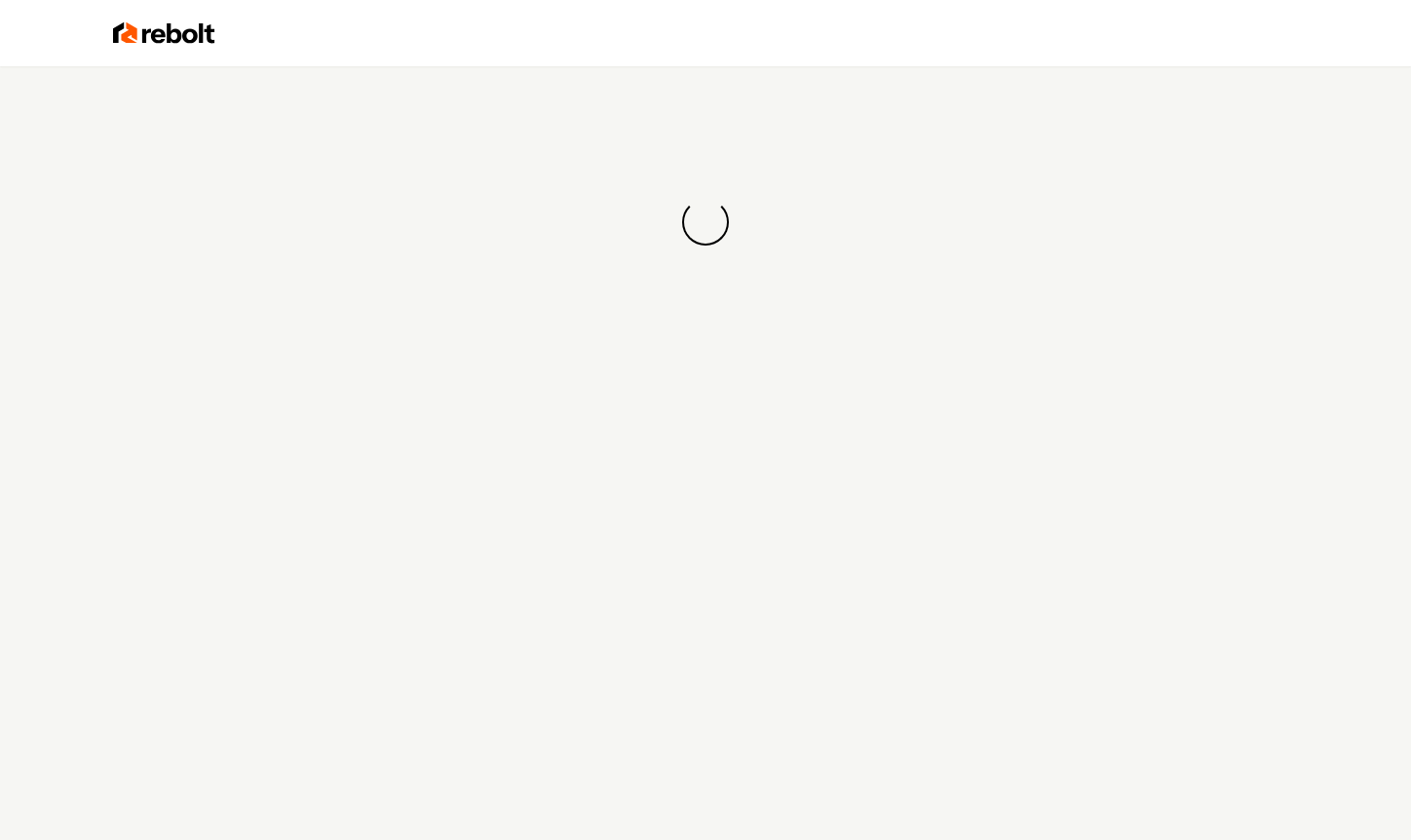scroll, scrollTop: 0, scrollLeft: 0, axis: both 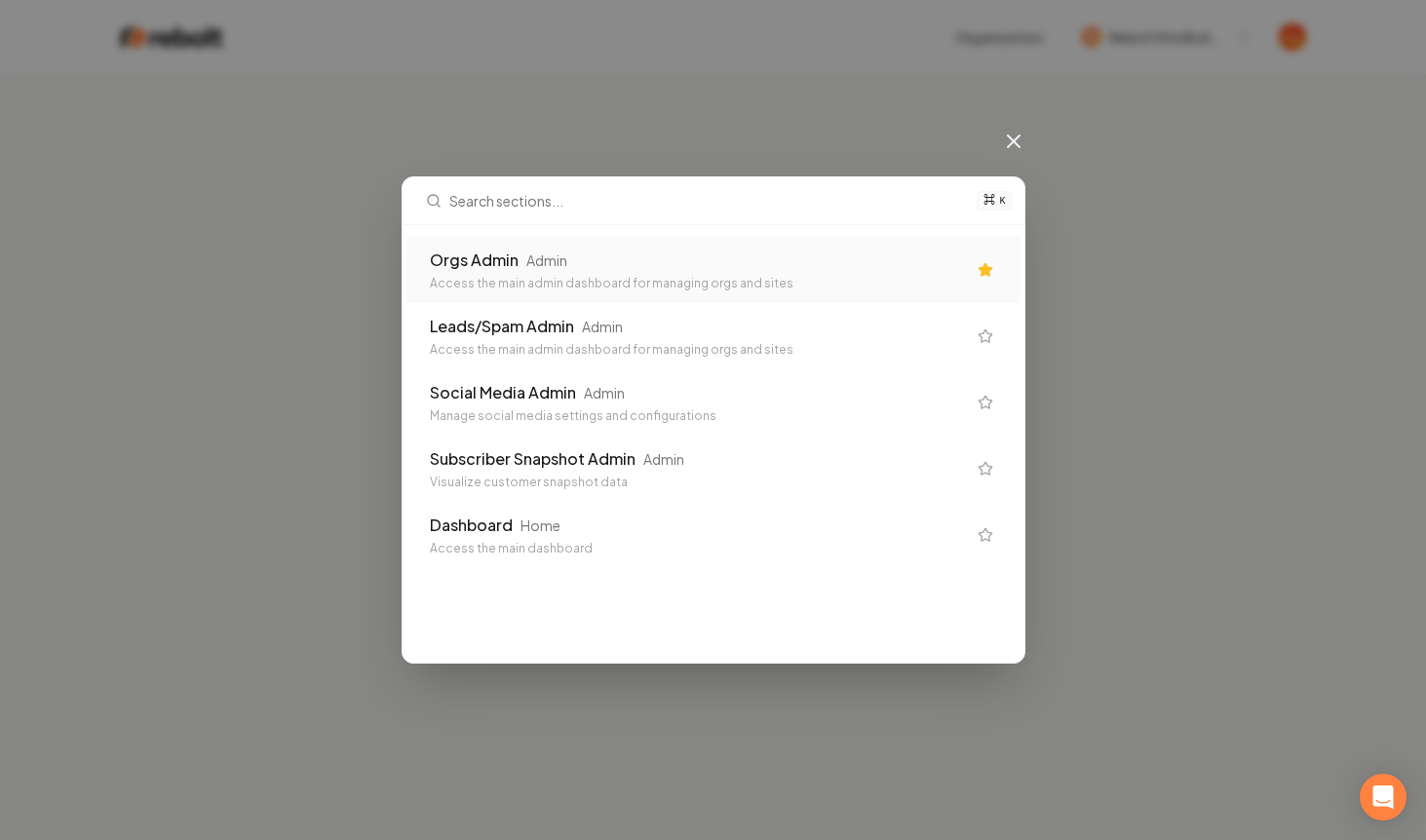 click on "Orgs Admin  Admin Access the main admin dashboard for managing orgs and sites" at bounding box center (713, 270) 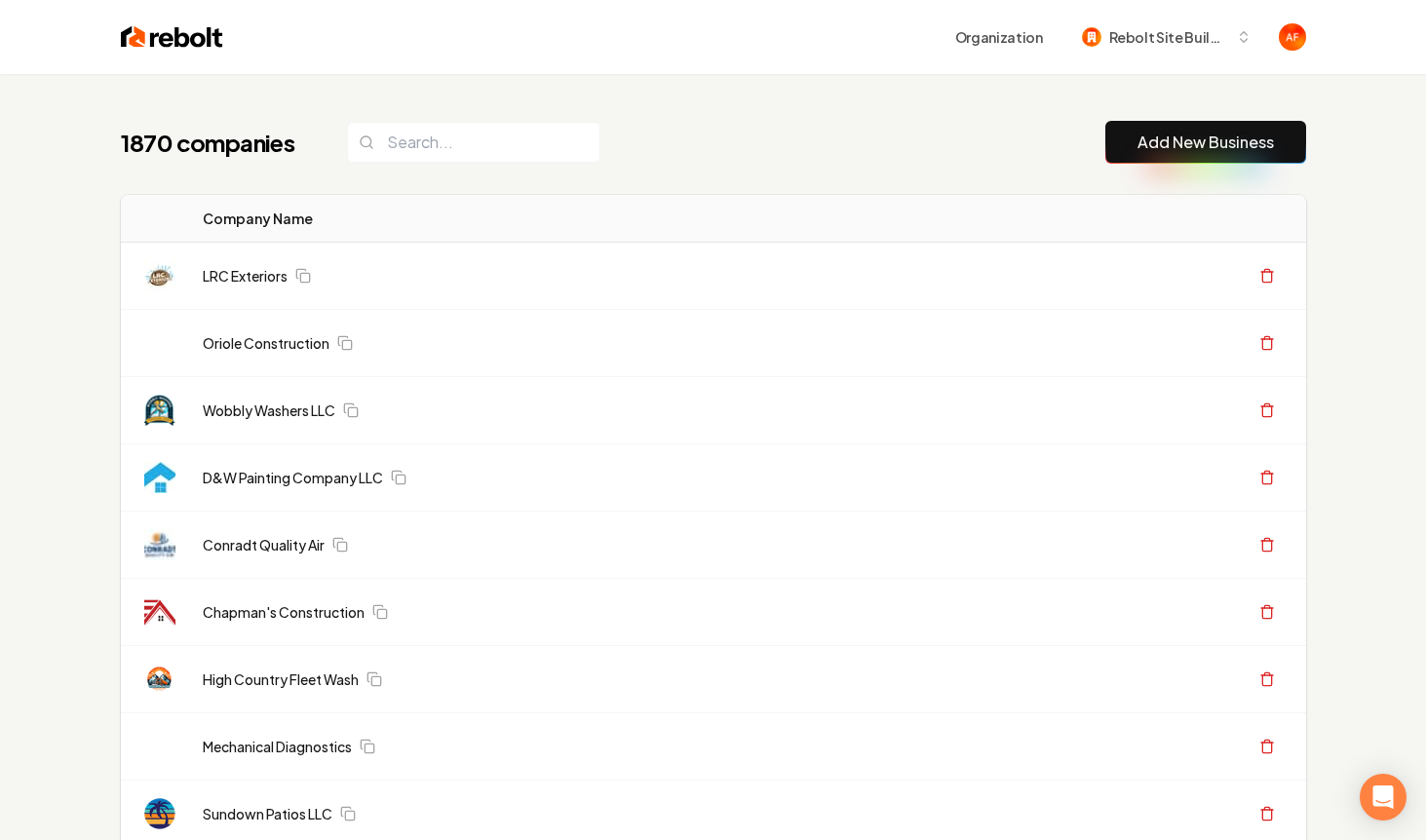 click on "LRC Exteriors" at bounding box center [581, 276] 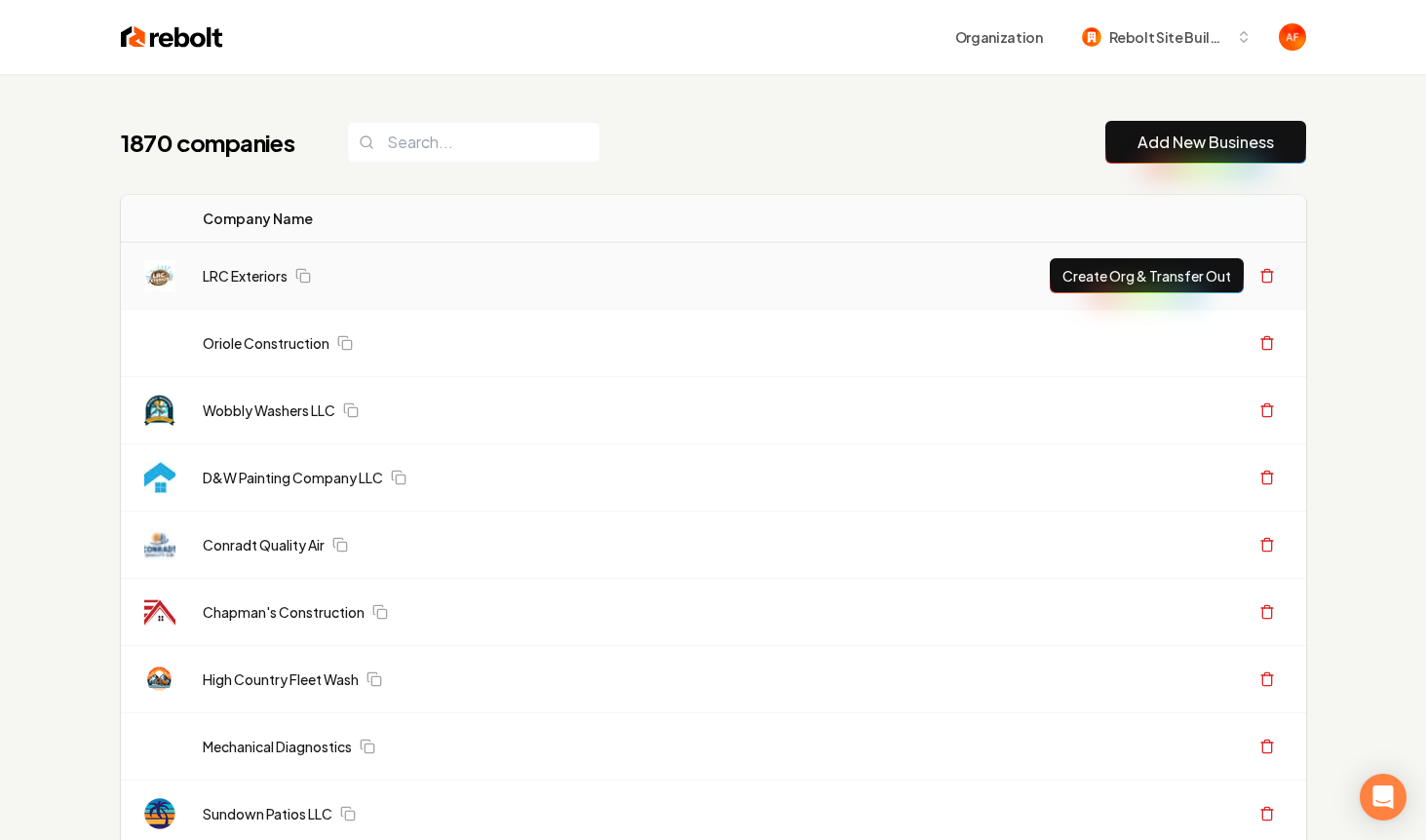 click on "LRC Exteriors" at bounding box center [581, 276] 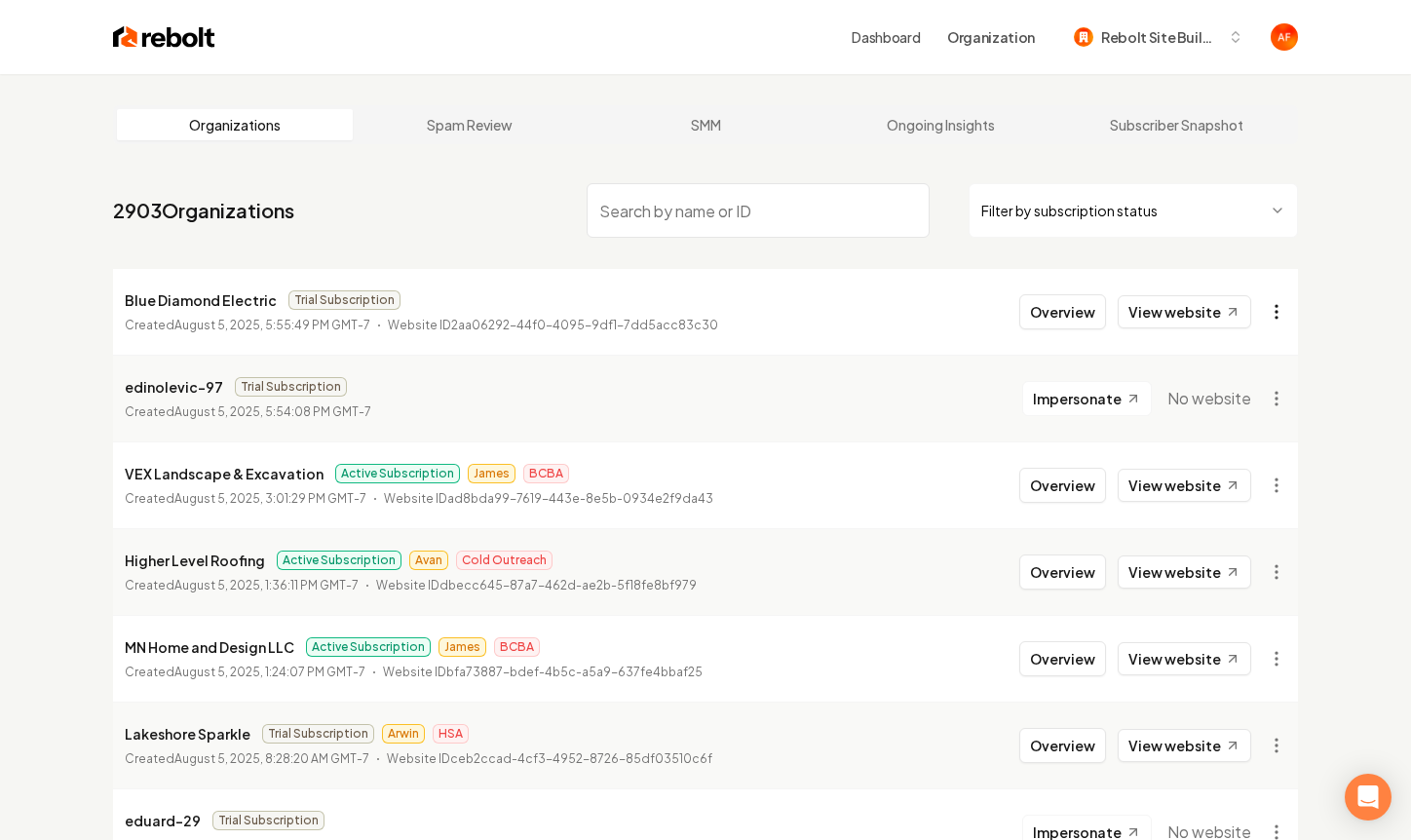 click on "Dashboard Organization Rebolt Site Builder Organizations Spam Review SMM Ongoing Insights Subscriber Snapshot 2903  Organizations Filter by subscription status Blue Diamond Electric Trial Subscription Created  August 5, 2025, 5:55:49 PM GMT-7   Website ID  2aa06292-44f0-4095-9df1-7dd5acc83c30 Overview View website edinolevic-97 Trial Subscription Created  August 5, 2025, 5:54:08 PM GMT-7 Impersonate No website VEX Landscape & Excavation Active Subscription James BCBA Created  August 5, 2025, 3:01:29 PM GMT-7   Website ID  ad8bda99-7619-443e-8e5b-0934e2f9da43 Overview View website Higher Level Roofing Active Subscription Avan Cold Outreach Created  August 5, 2025, 1:36:11 PM GMT-7   Website ID  dbecc645-87a7-462d-ae2b-5f18fe8bf979 Overview View website MN Home and Design LLC Active Subscription James BCBA Created  August 5, 2025, 1:24:07 PM GMT-7   Website ID  bfa73887-bdef-4b5c-a5a9-637fe4bbaf25 Overview View website Lakeshore Sparkle Trial Subscription Arwin HSA Created    Website ID  Overview   Omar" at bounding box center (706, 420) 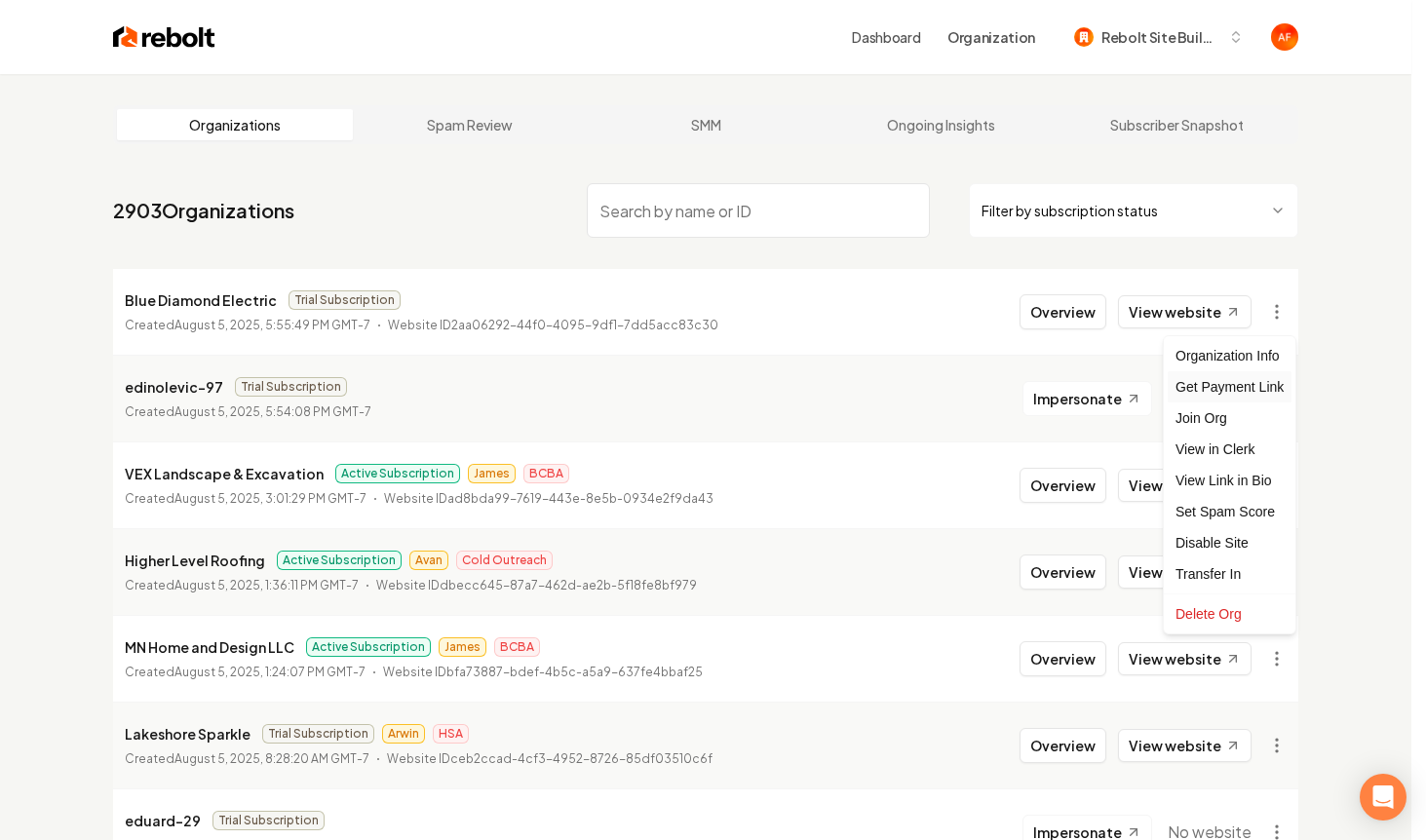 click on "Get Payment Link" at bounding box center (1229, 387) 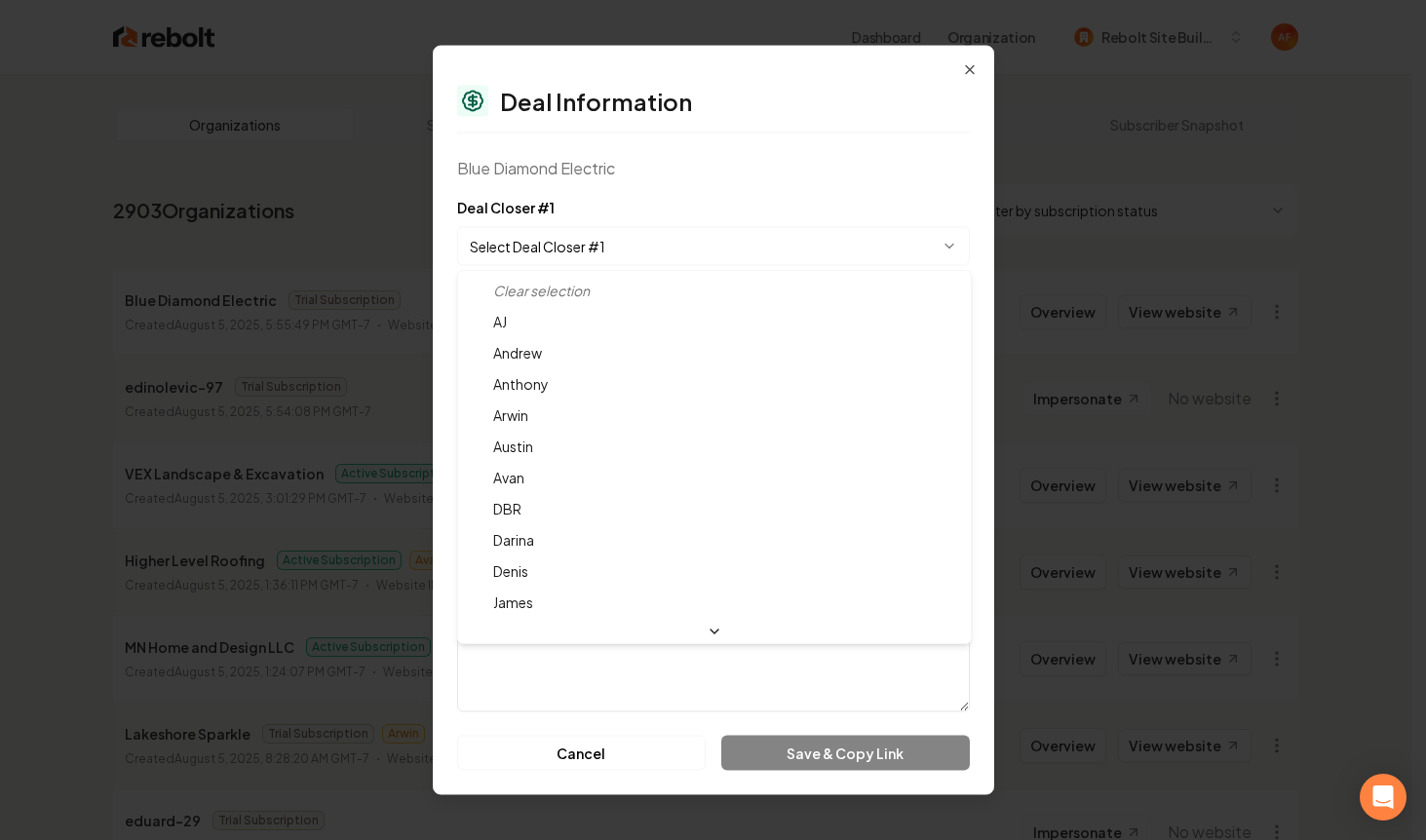 click on "Dashboard Organization Rebolt Site Builder Organizations Spam Review SMM Ongoing Insights Subscriber Snapshot 2903  Organizations Filter by subscription status Blue Diamond Electric Trial Subscription Created  August 5, 2025, 5:55:49 PM GMT-7   Website ID  2aa06292-44f0-4095-9df1-7dd5acc83c30 Overview View website edinolevic-97 Trial Subscription Created  August 5, 2025, 5:54:08 PM GMT-7 Impersonate No website VEX Landscape & Excavation Active Subscription James BCBA Created  August 5, 2025, 3:01:29 PM GMT-7   Website ID  ad8bda99-7619-443e-8e5b-0934e2f9da43 Overview View website Higher Level Roofing Active Subscription Avan Cold Outreach Created  August 5, 2025, 1:36:11 PM GMT-7   Website ID  dbecc645-87a7-462d-ae2b-5f18fe8bf979 Overview View website MN Home and Design LLC Active Subscription James BCBA Created  August 5, 2025, 1:24:07 PM GMT-7   Website ID  bfa73887-bdef-4b5c-a5a9-637fe4bbaf25 Overview View website Lakeshore Sparkle Trial Subscription Arwin HSA Created    Website ID  Overview   Omar" at bounding box center [706, 420] 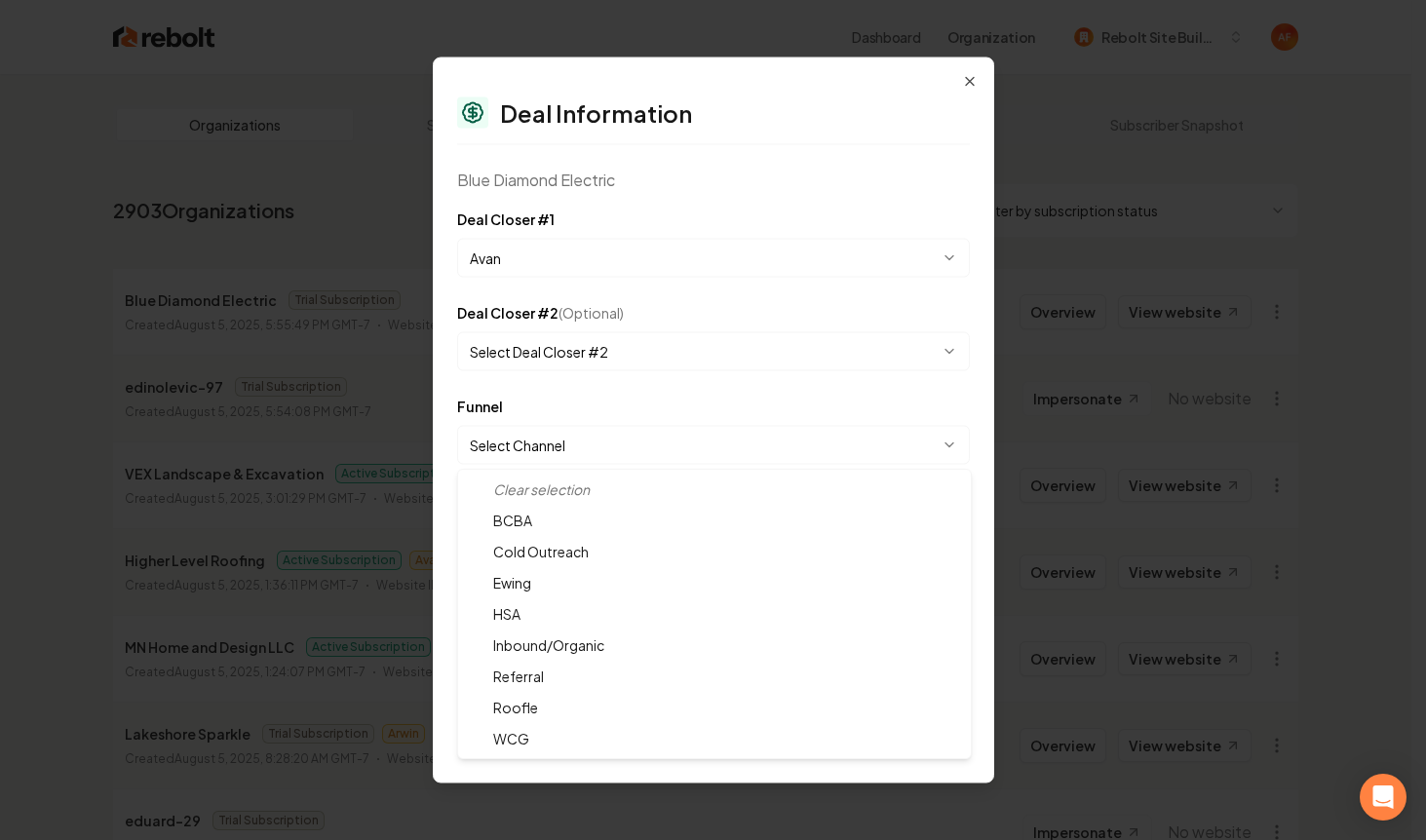 click on "Dashboard Organization Rebolt Site Builder Organizations Spam Review SMM Ongoing Insights Subscriber Snapshot 2903  Organizations Filter by subscription status Blue Diamond Electric Trial Subscription Created  August 5, 2025, 5:55:49 PM GMT-7   Website ID  2aa06292-44f0-4095-9df1-7dd5acc83c30 Overview View website edinolevic-97 Trial Subscription Created  August 5, 2025, 5:54:08 PM GMT-7 Impersonate No website VEX Landscape & Excavation Active Subscription James BCBA Created  August 5, 2025, 3:01:29 PM GMT-7   Website ID  ad8bda99-7619-443e-8e5b-0934e2f9da43 Overview View website Higher Level Roofing Active Subscription Avan Cold Outreach Created  August 5, 2025, 1:36:11 PM GMT-7   Website ID  dbecc645-87a7-462d-ae2b-5f18fe8bf979 Overview View website MN Home and Design LLC Active Subscription James BCBA Created  August 5, 2025, 1:24:07 PM GMT-7   Website ID  bfa73887-bdef-4b5c-a5a9-637fe4bbaf25 Overview View website Lakeshore Sparkle Trial Subscription Arwin HSA Created    Website ID  Overview   Omar" at bounding box center (706, 420) 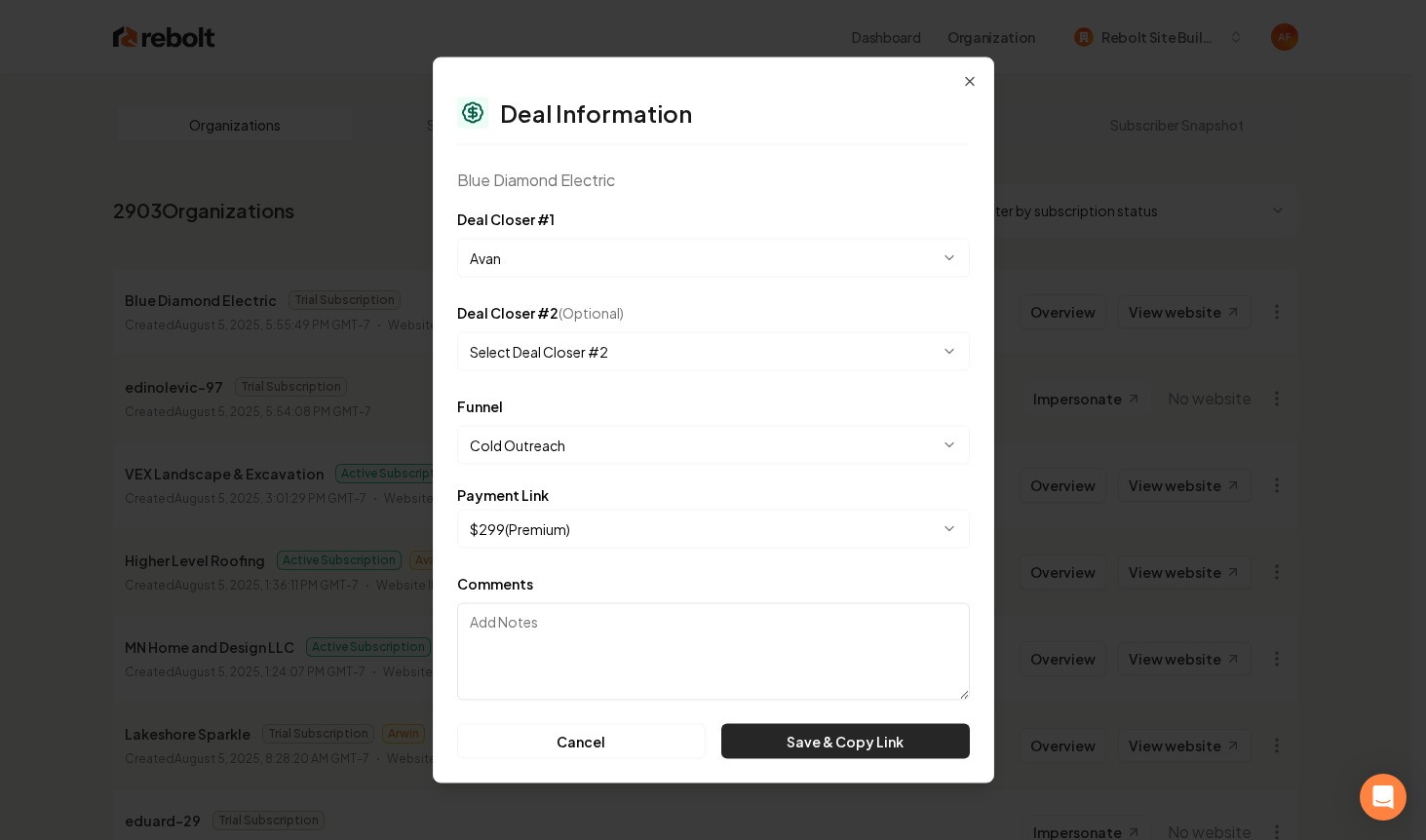 click on "Save & Copy Link" at bounding box center (845, 742) 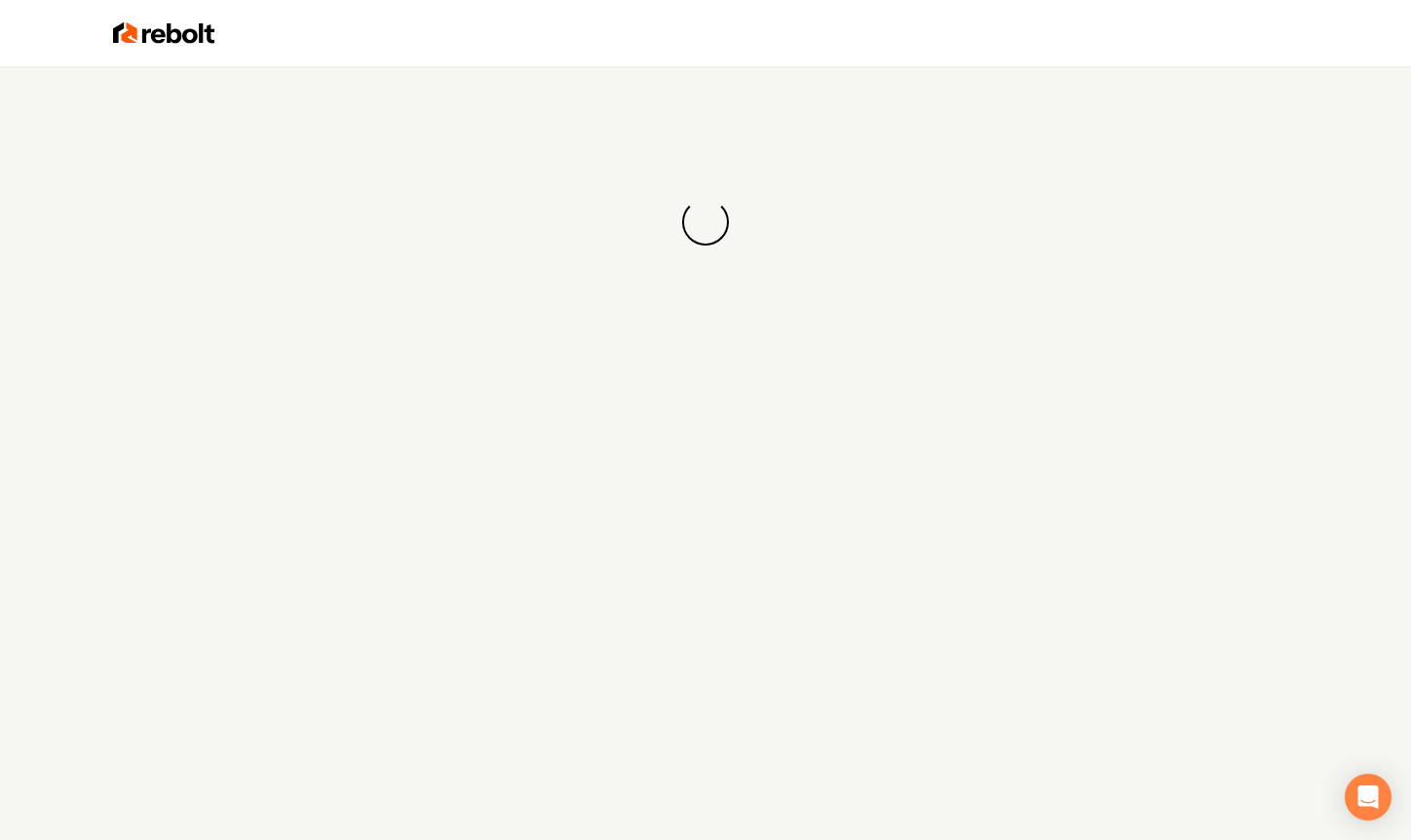 scroll, scrollTop: 0, scrollLeft: 0, axis: both 